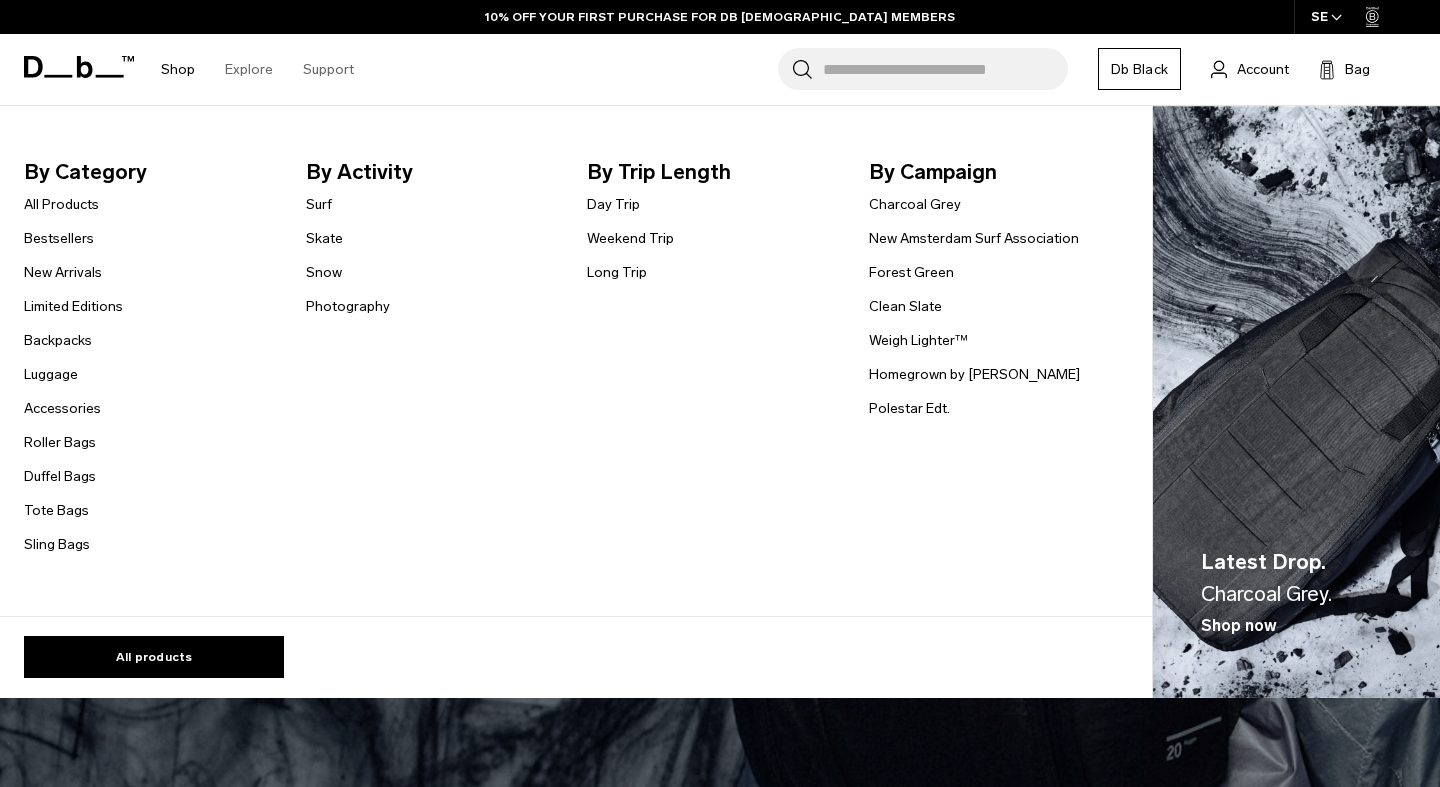 scroll, scrollTop: 0, scrollLeft: 0, axis: both 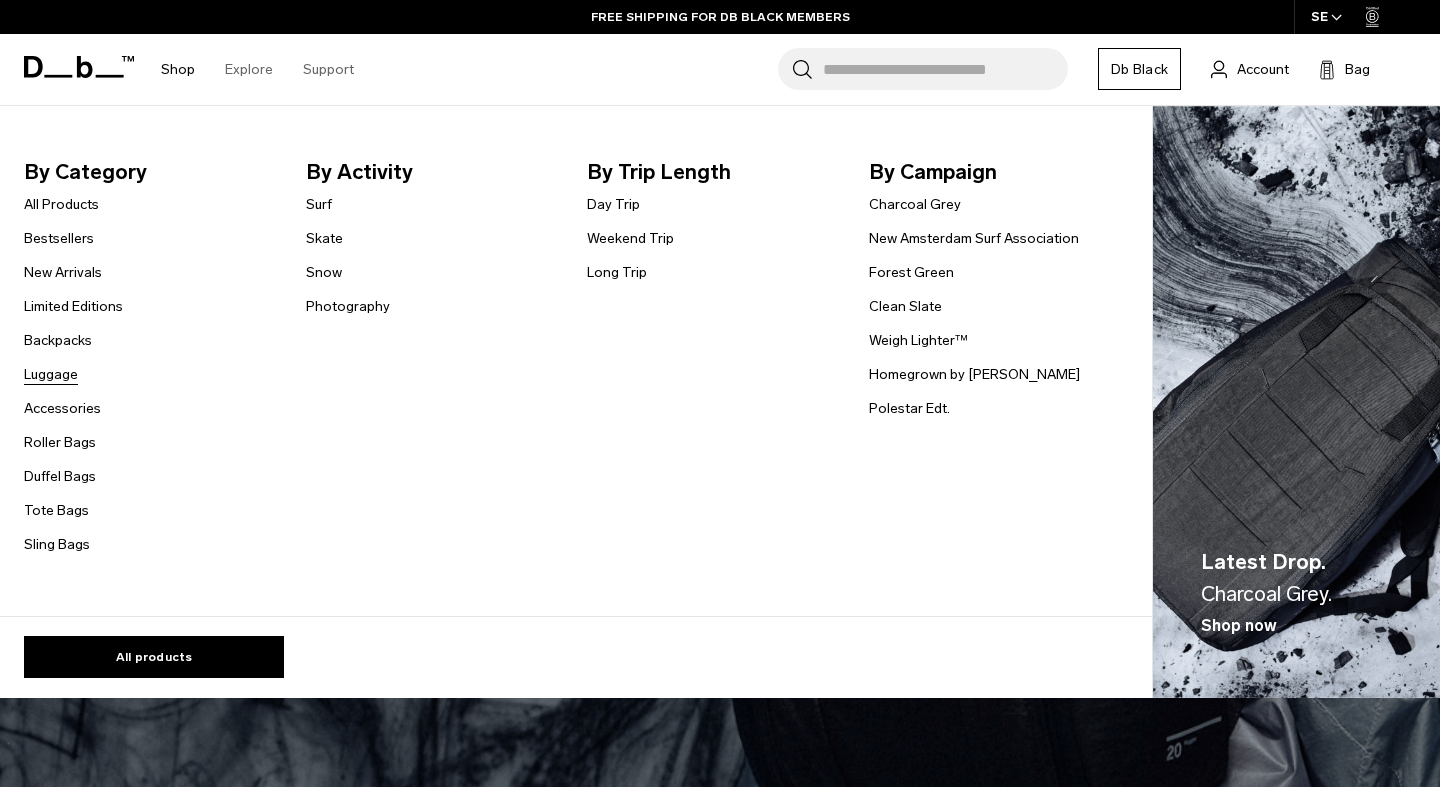 click on "Luggage" at bounding box center (51, 374) 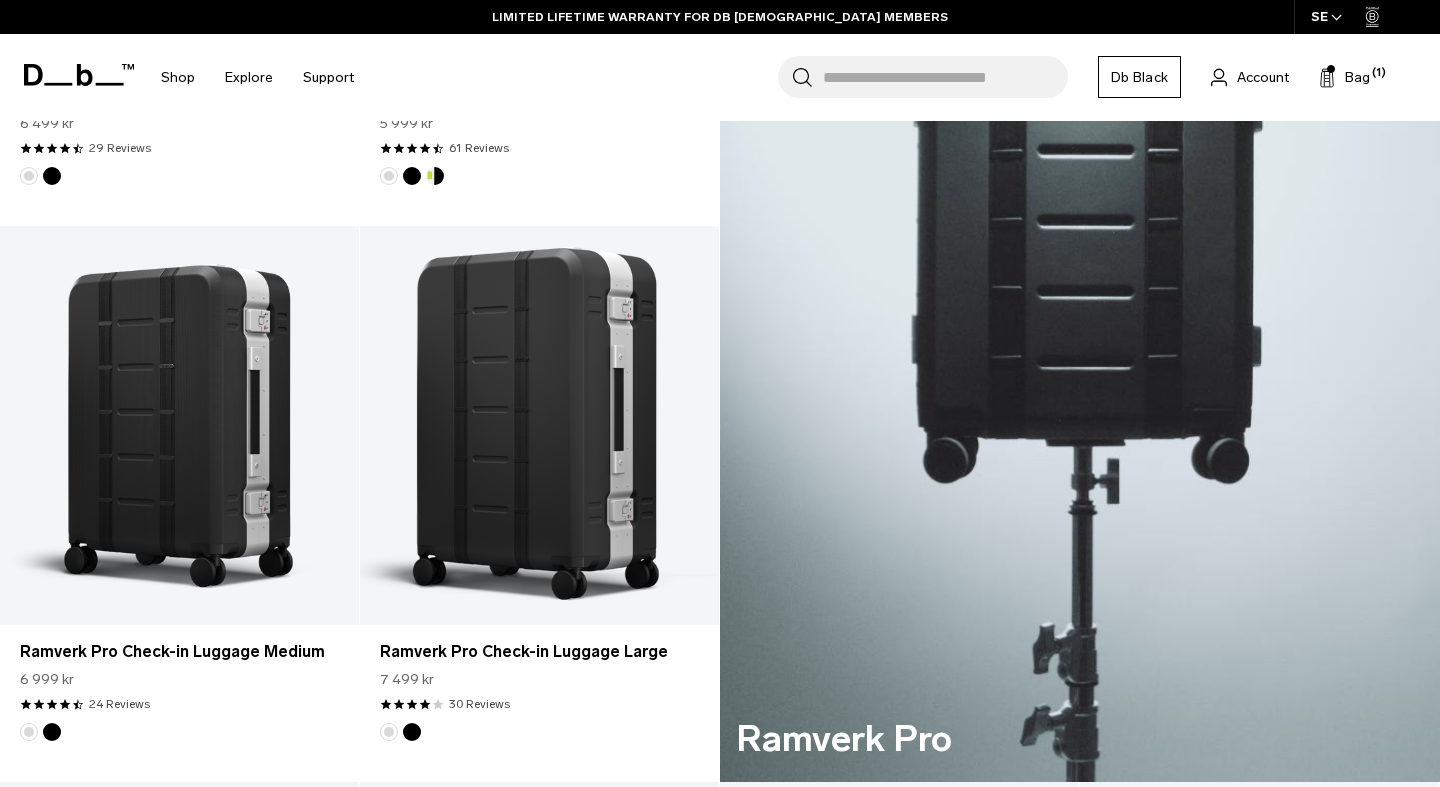 scroll, scrollTop: 834, scrollLeft: 0, axis: vertical 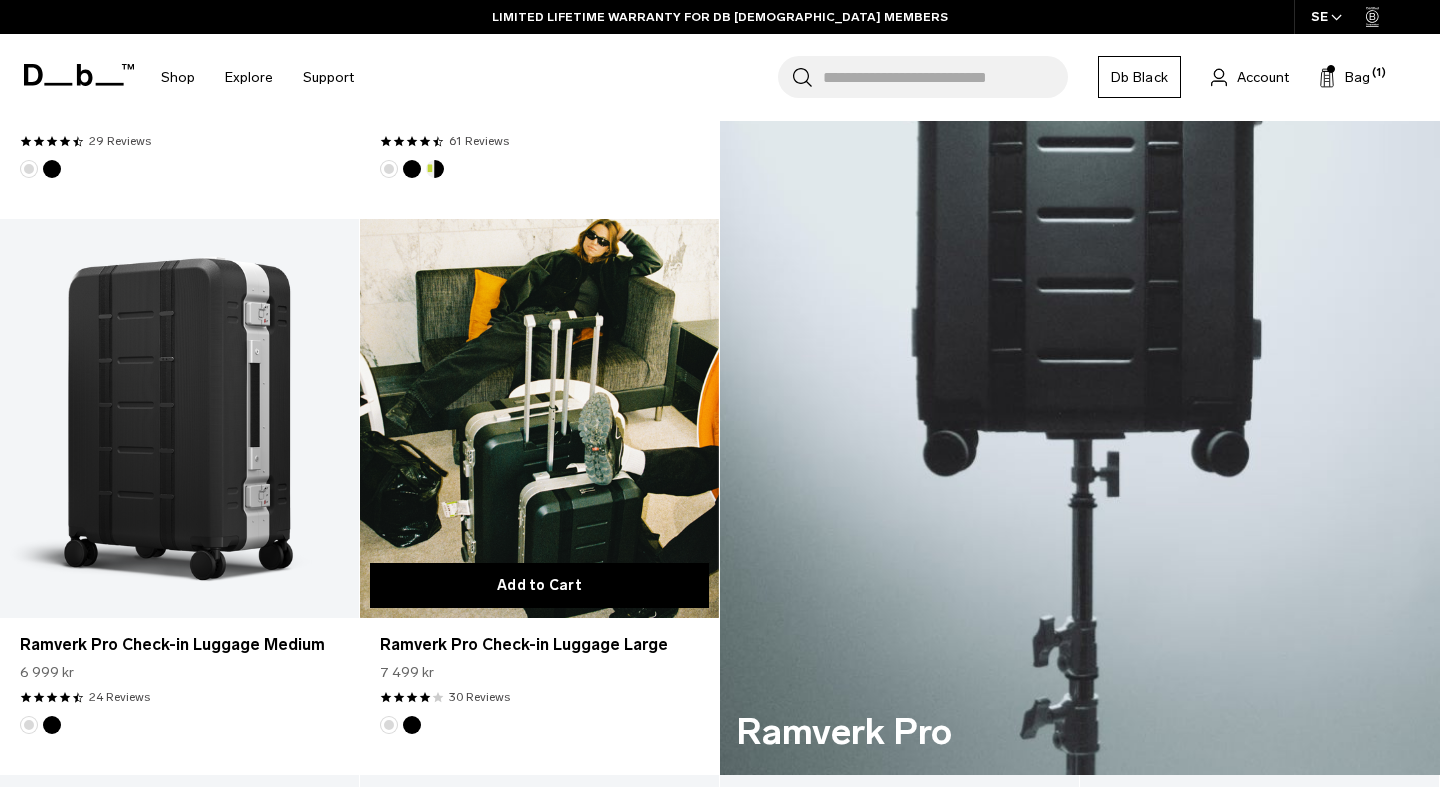 click on "Add to Cart" at bounding box center (539, 585) 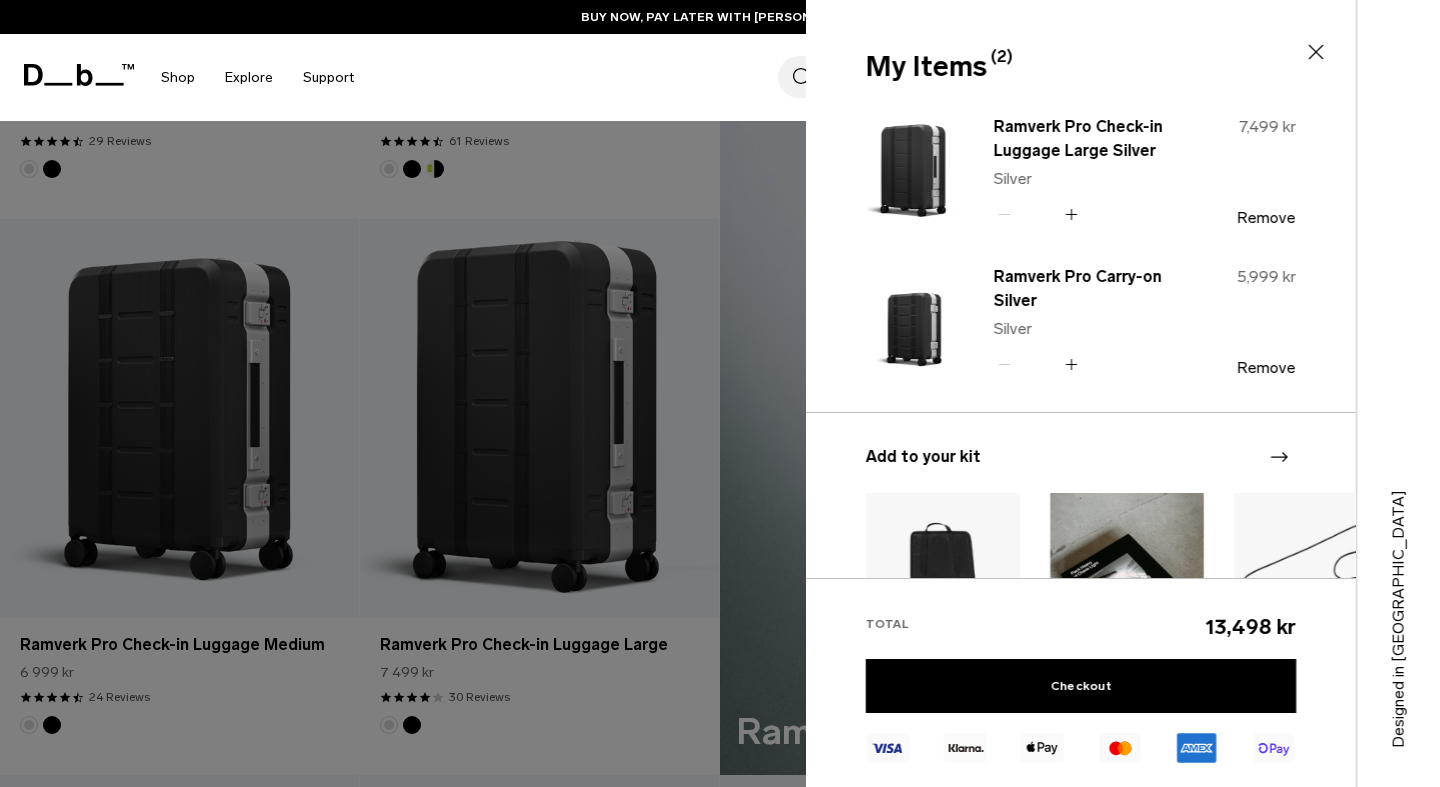 click 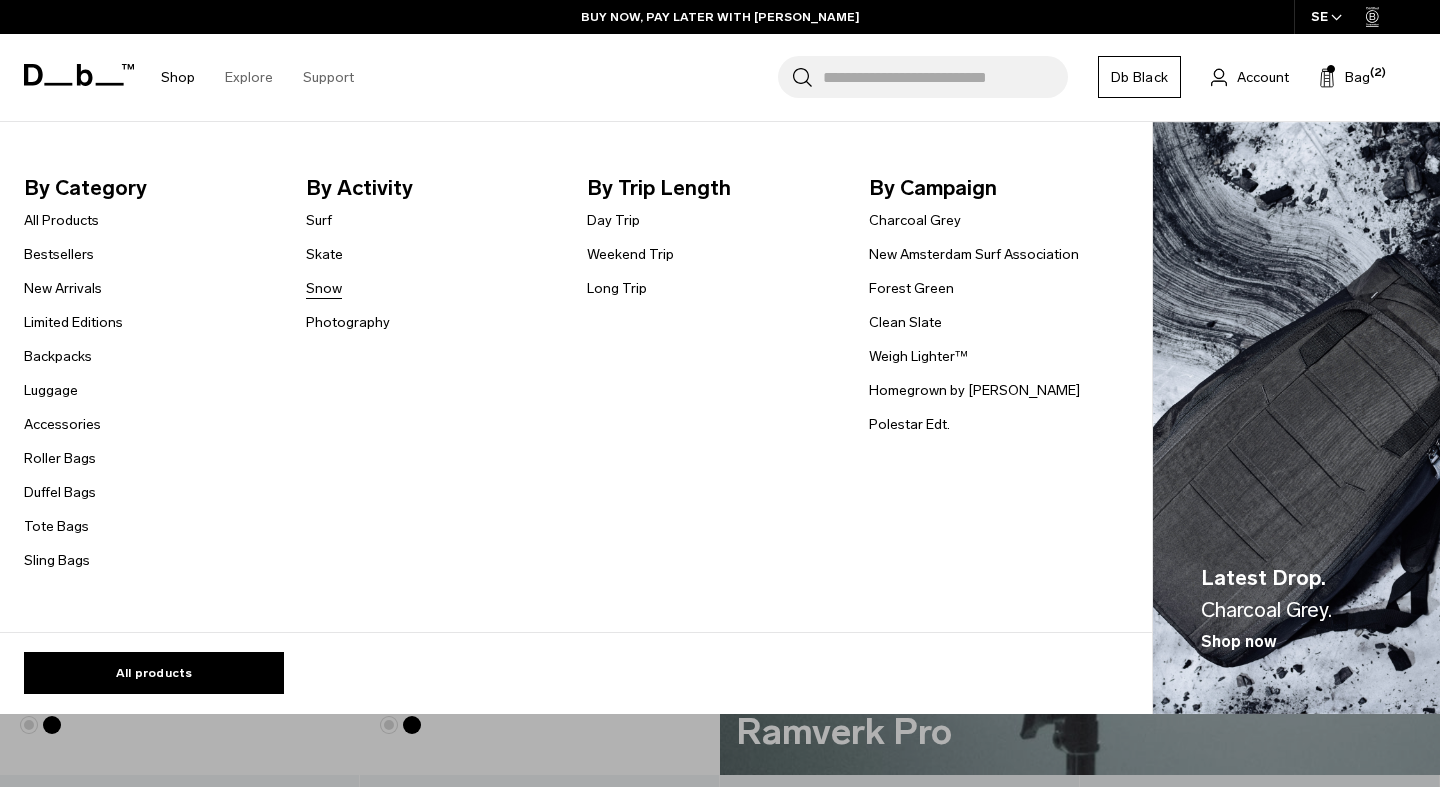 click on "Snow" at bounding box center (324, 288) 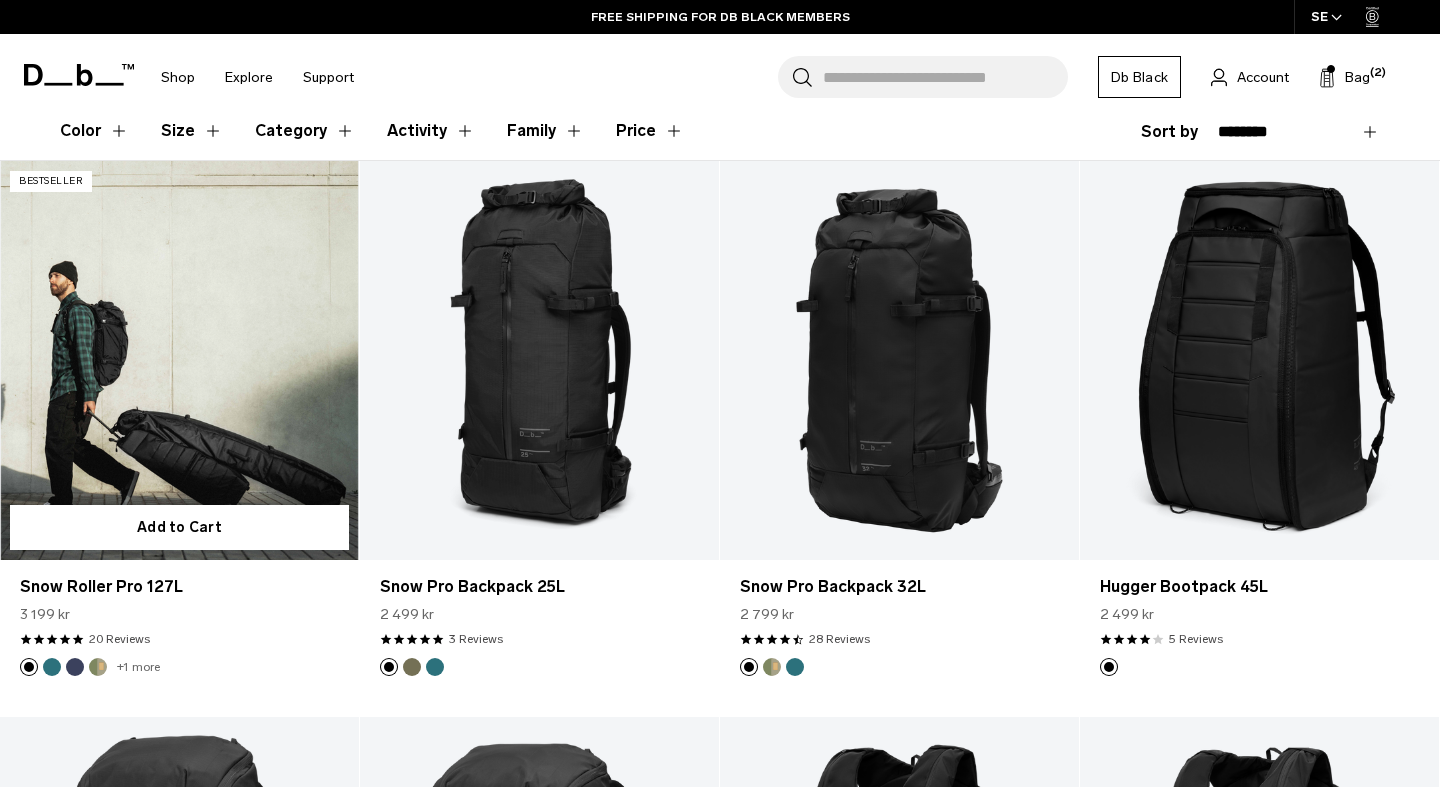 scroll, scrollTop: 350, scrollLeft: 0, axis: vertical 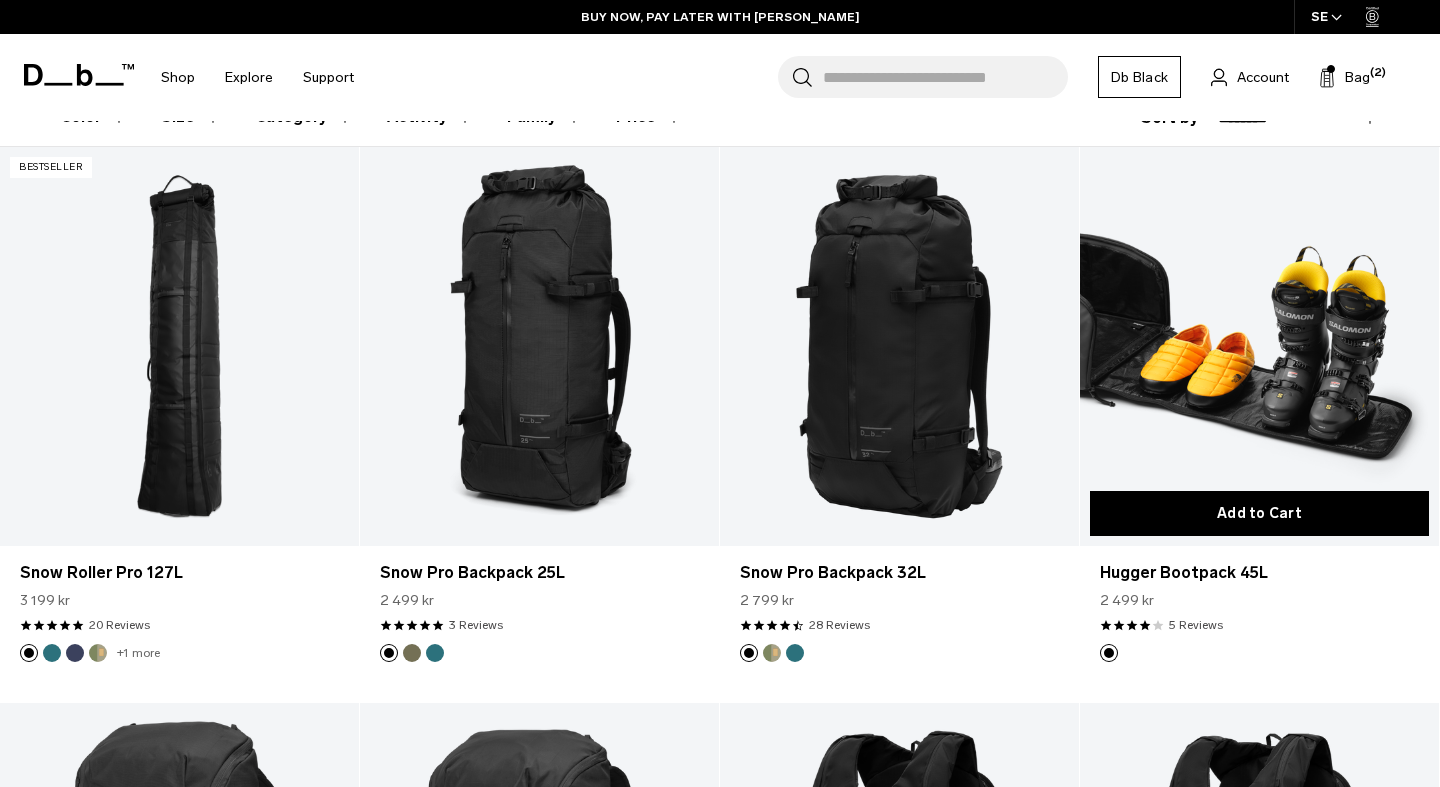 click on "Add to Cart" at bounding box center [1259, 513] 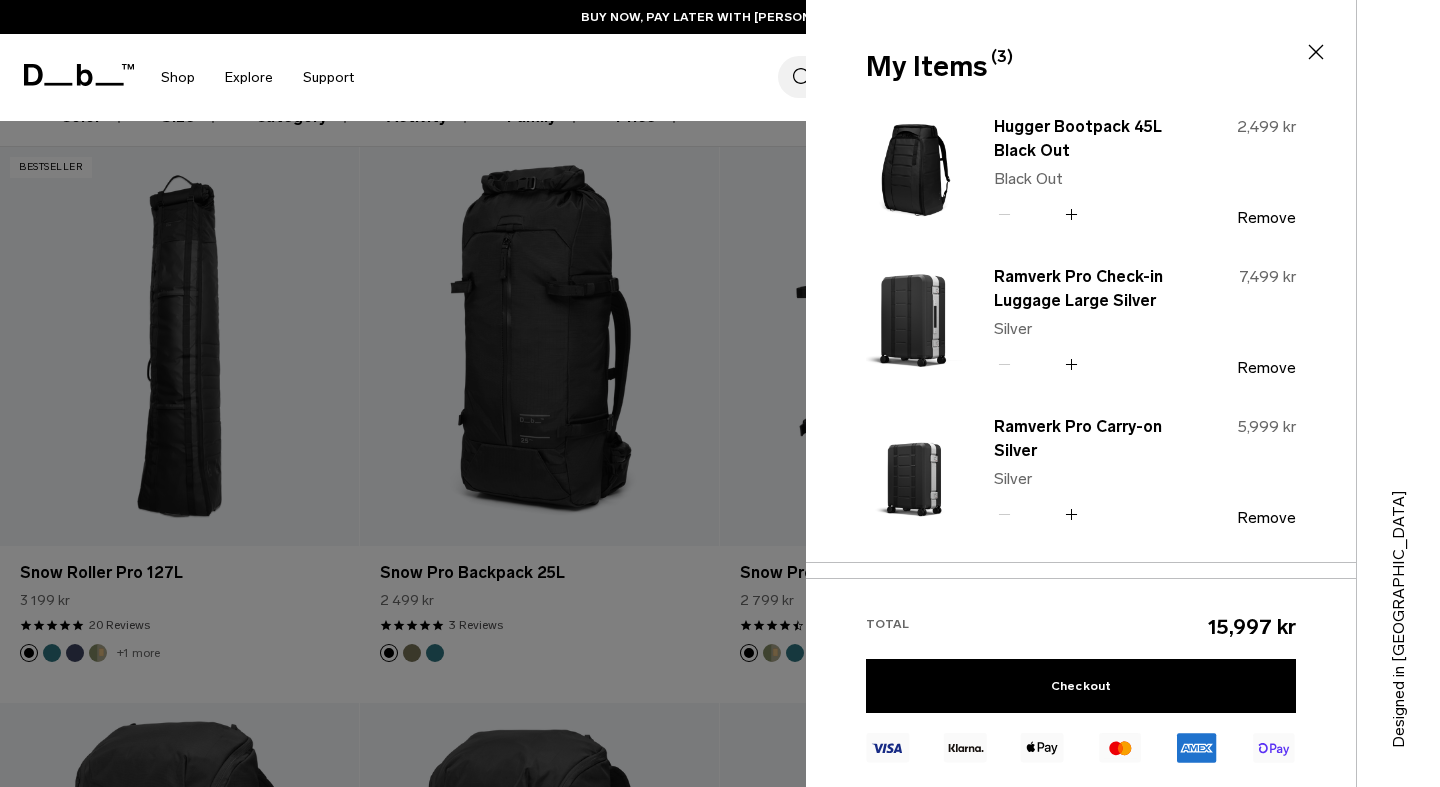 click at bounding box center (720, 393) 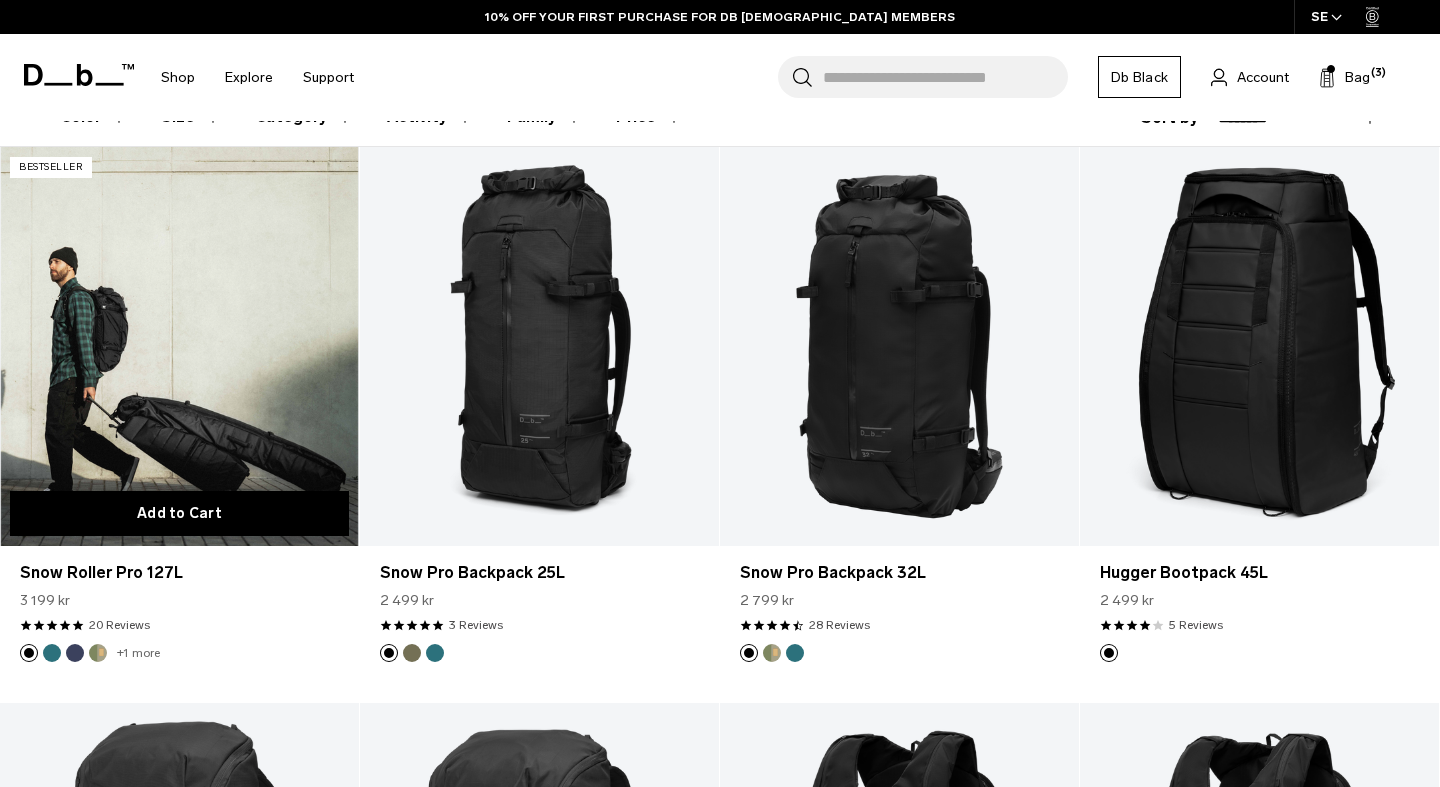 click on "Add to Cart" at bounding box center (179, 513) 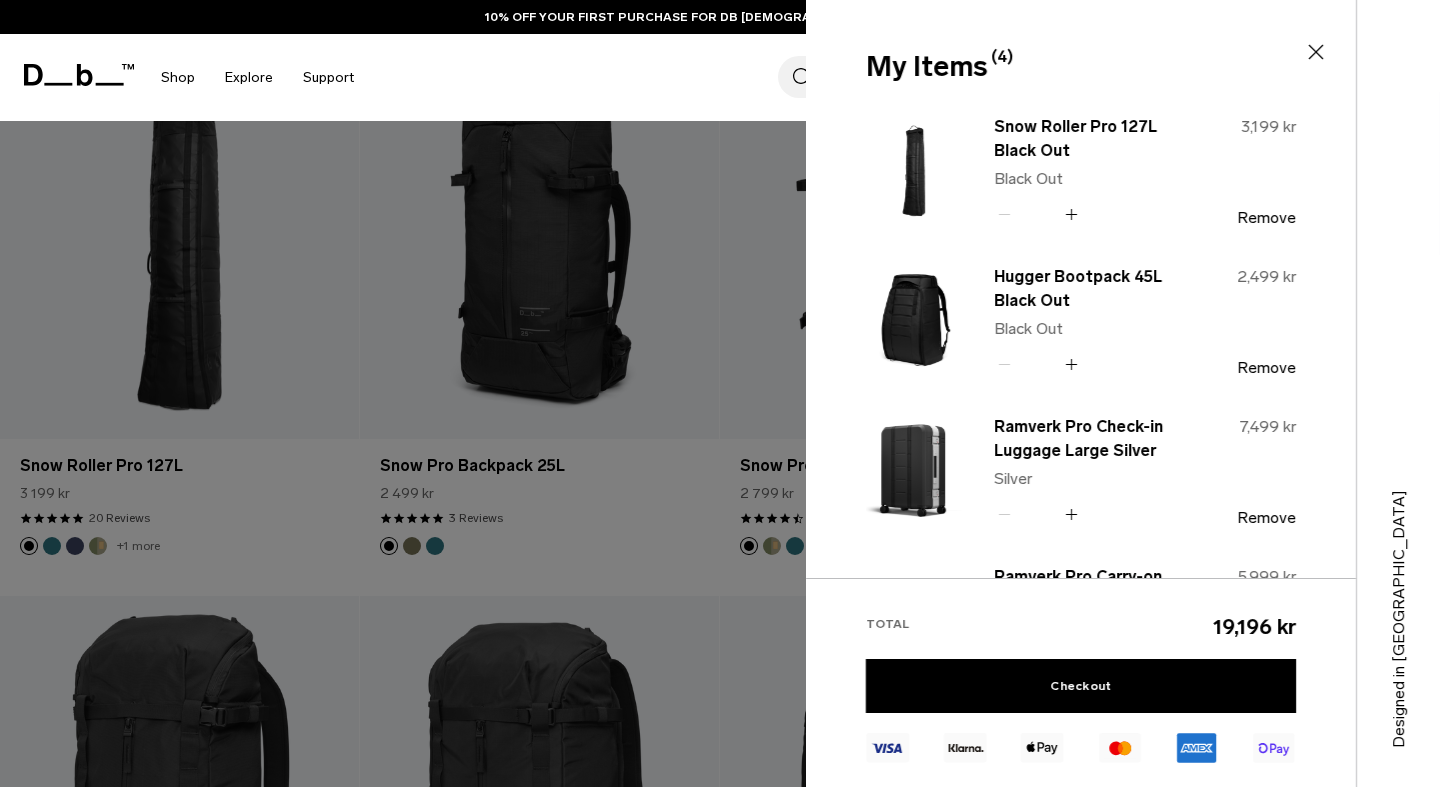 click at bounding box center (720, 393) 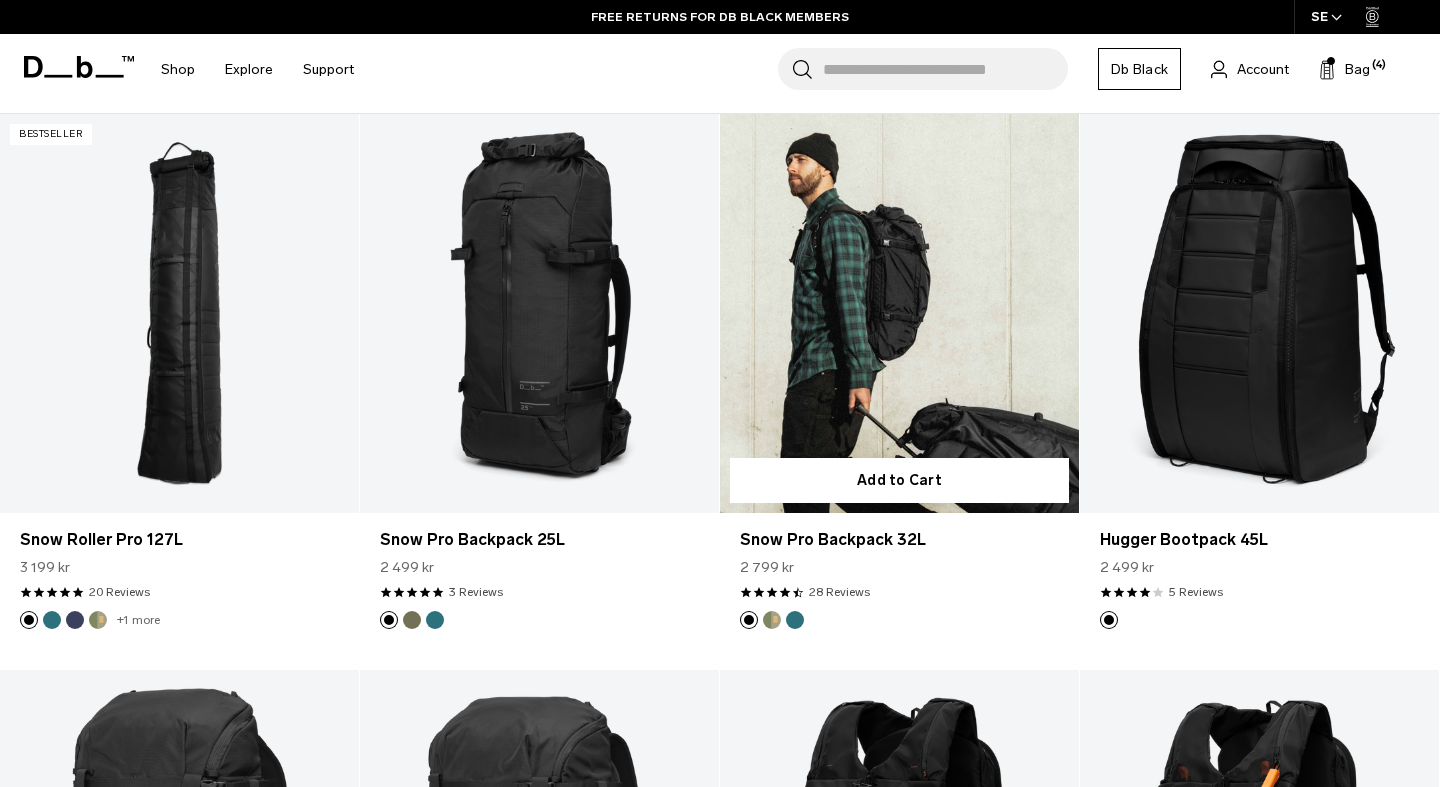 scroll, scrollTop: 395, scrollLeft: 0, axis: vertical 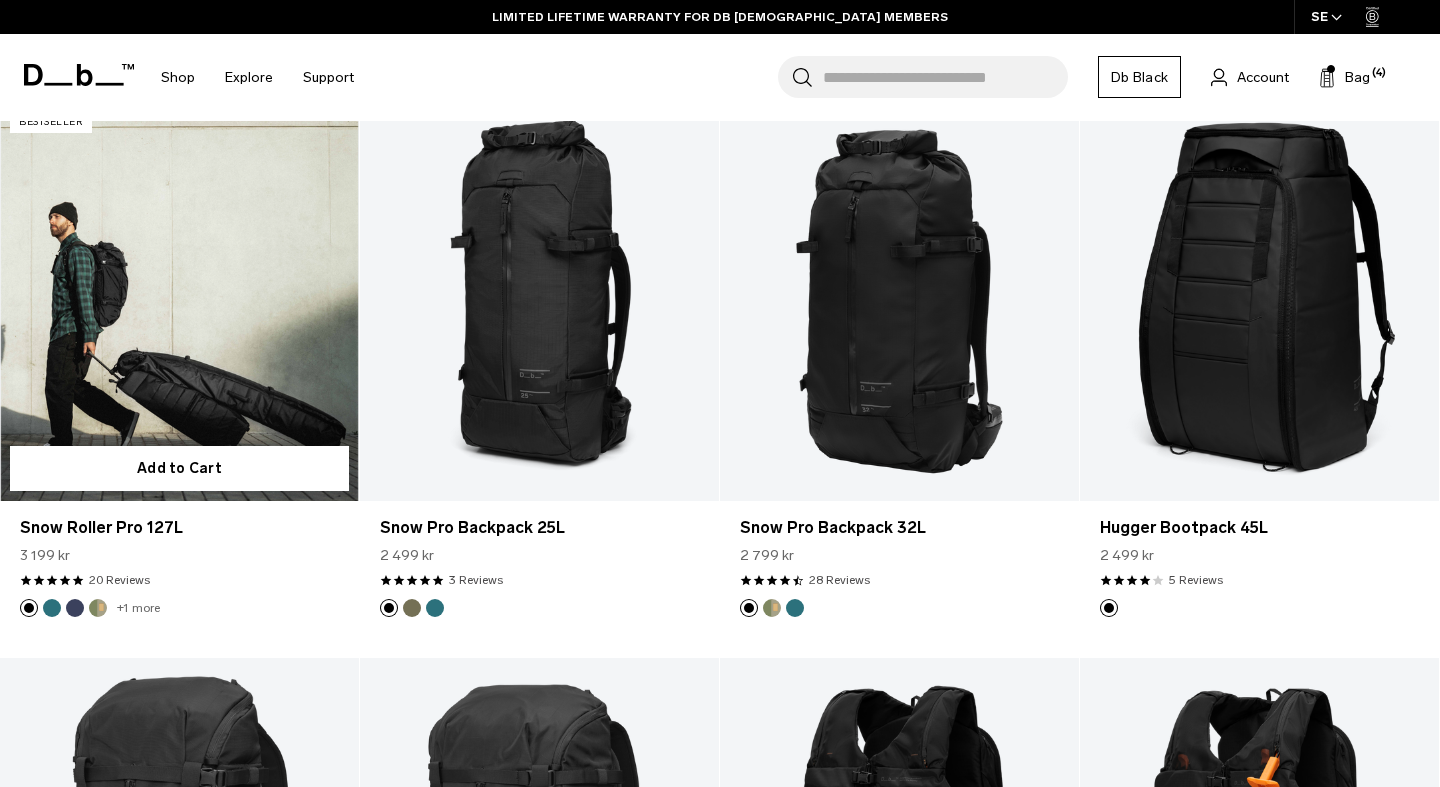 click at bounding box center [98, 608] 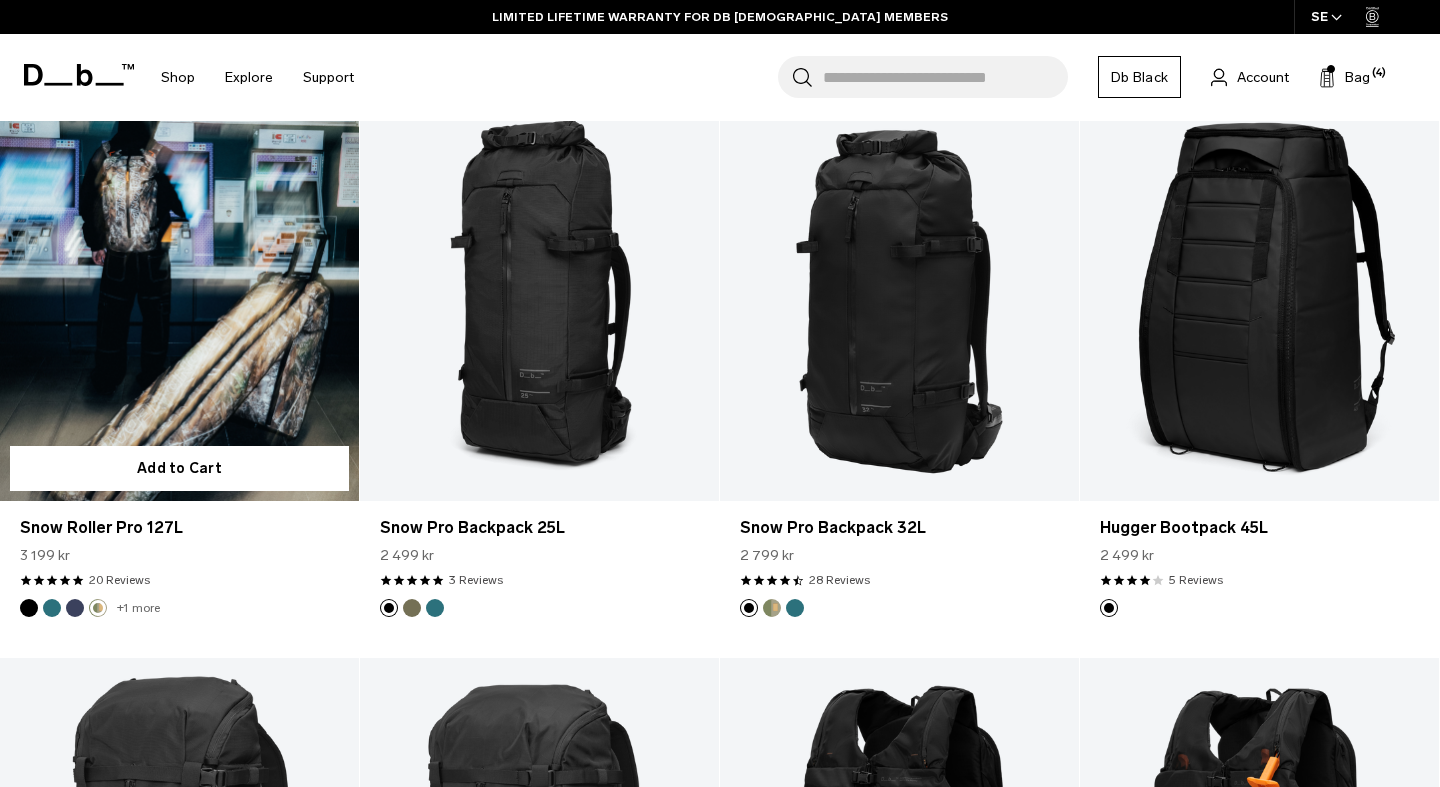 click at bounding box center (75, 608) 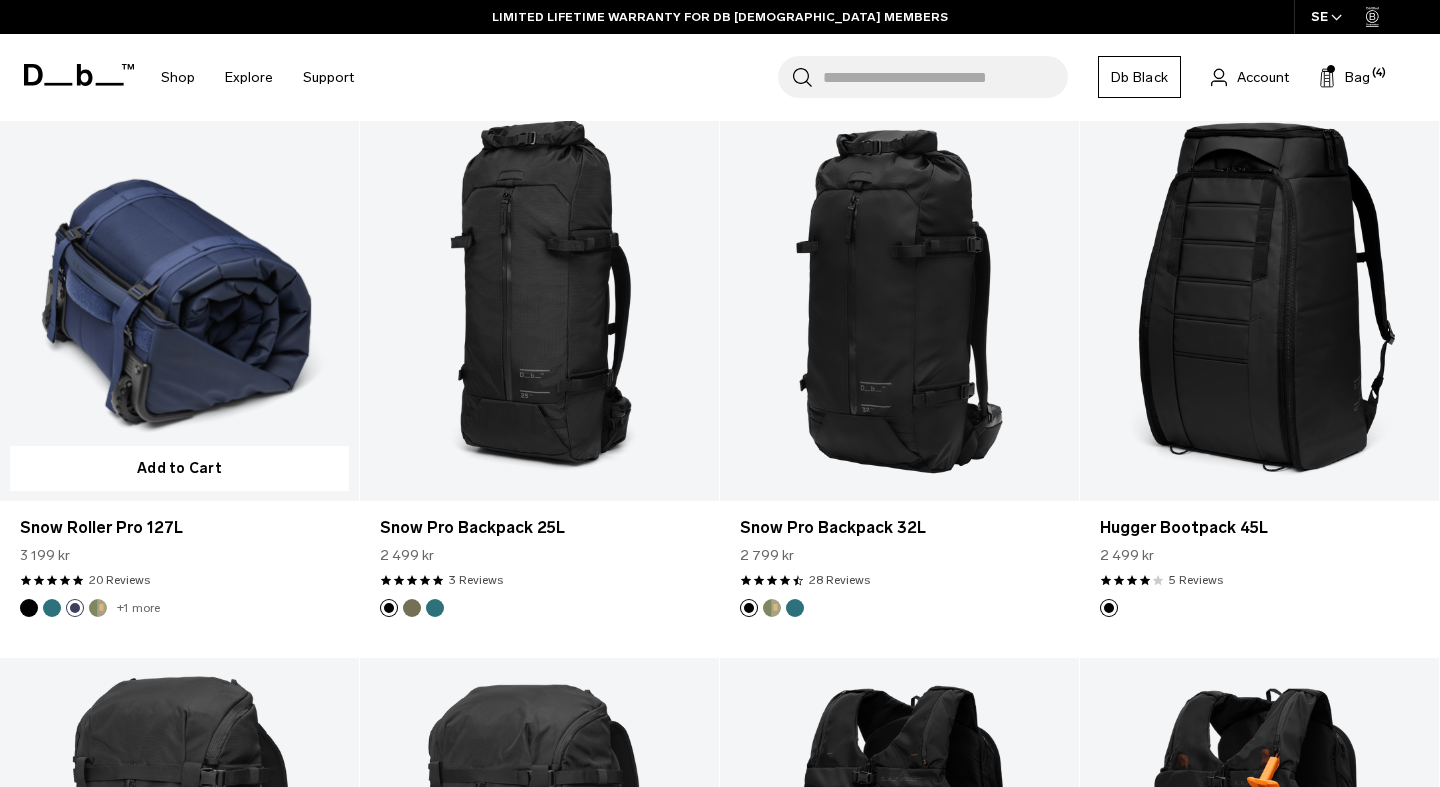 click at bounding box center (52, 608) 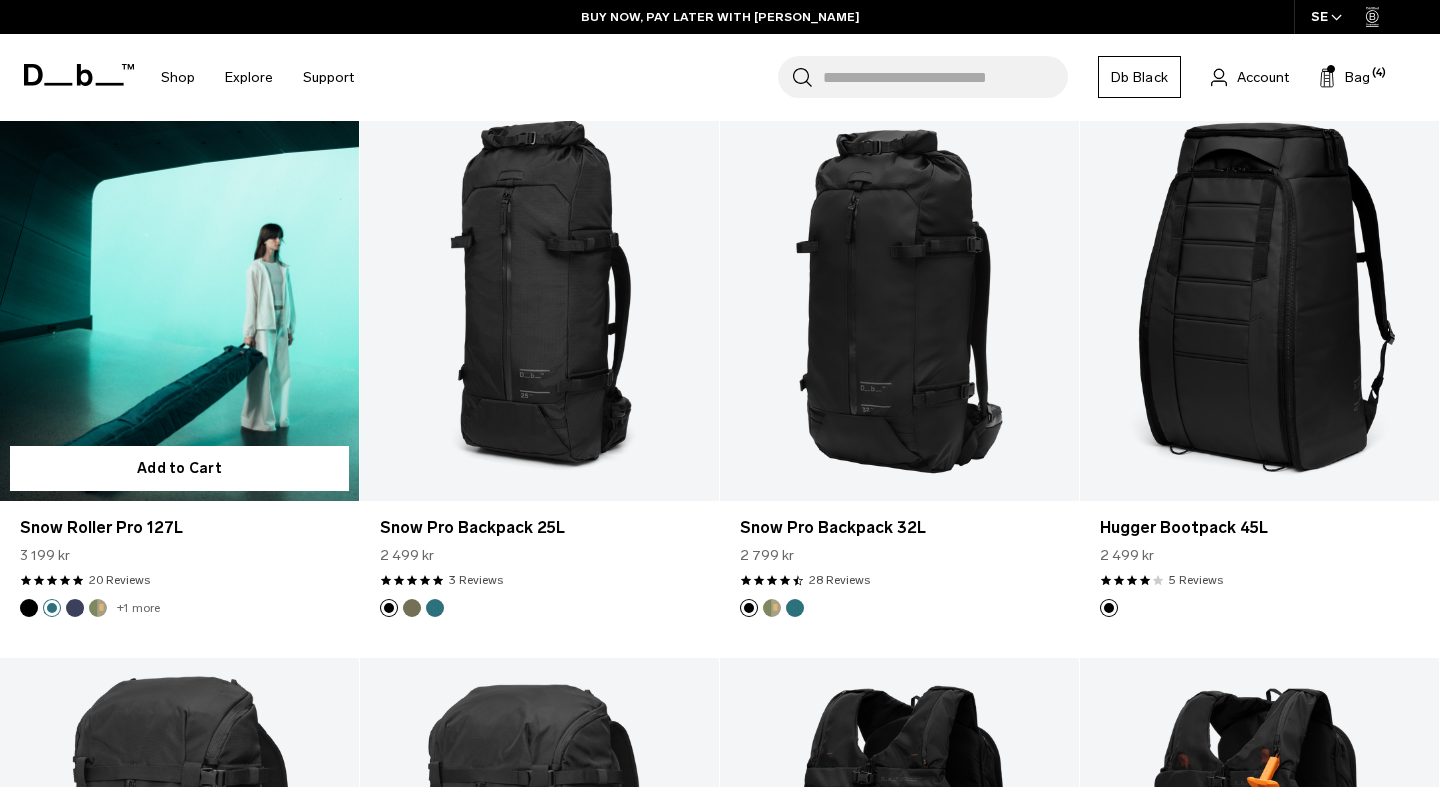 click at bounding box center (98, 608) 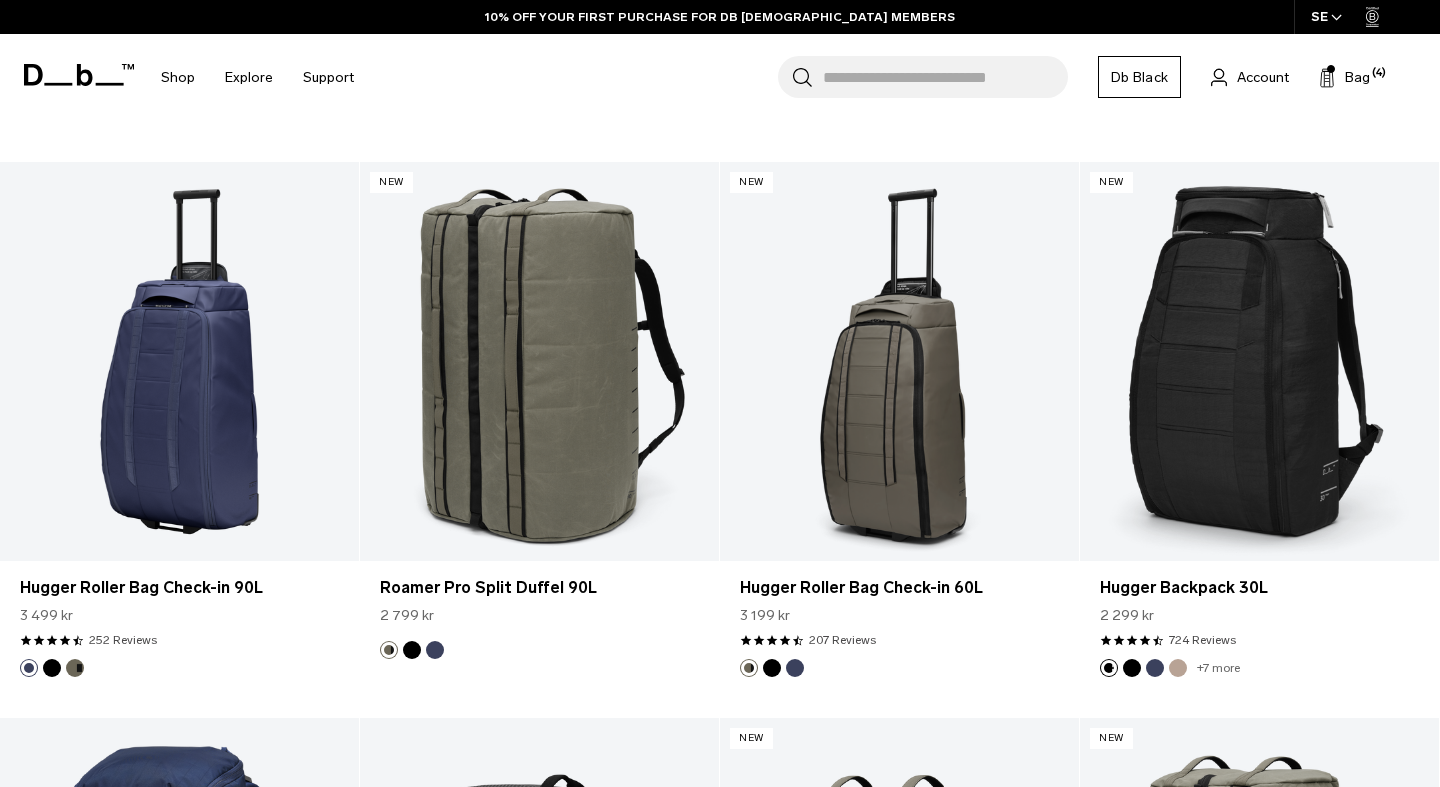 scroll, scrollTop: 4784, scrollLeft: 0, axis: vertical 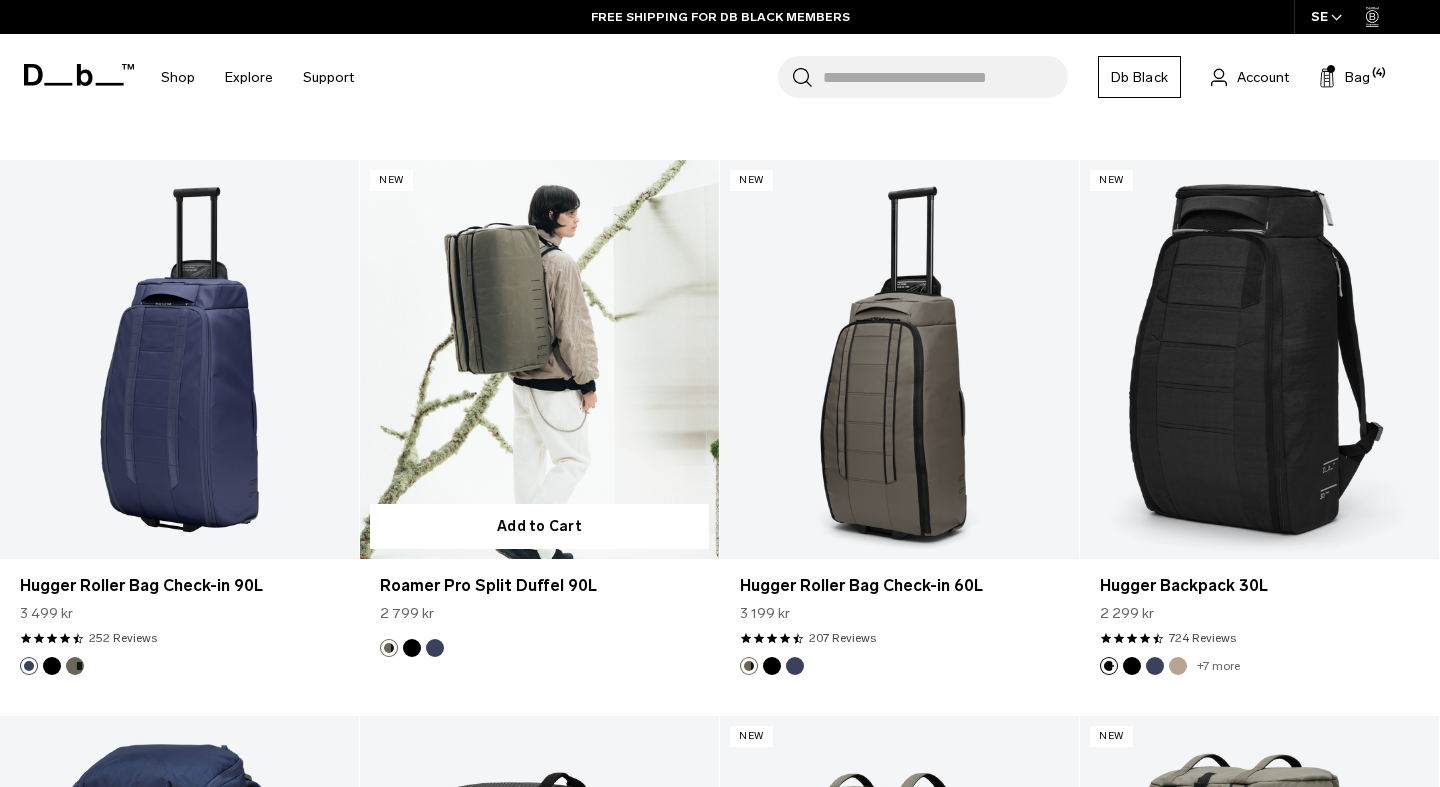 click at bounding box center (412, 648) 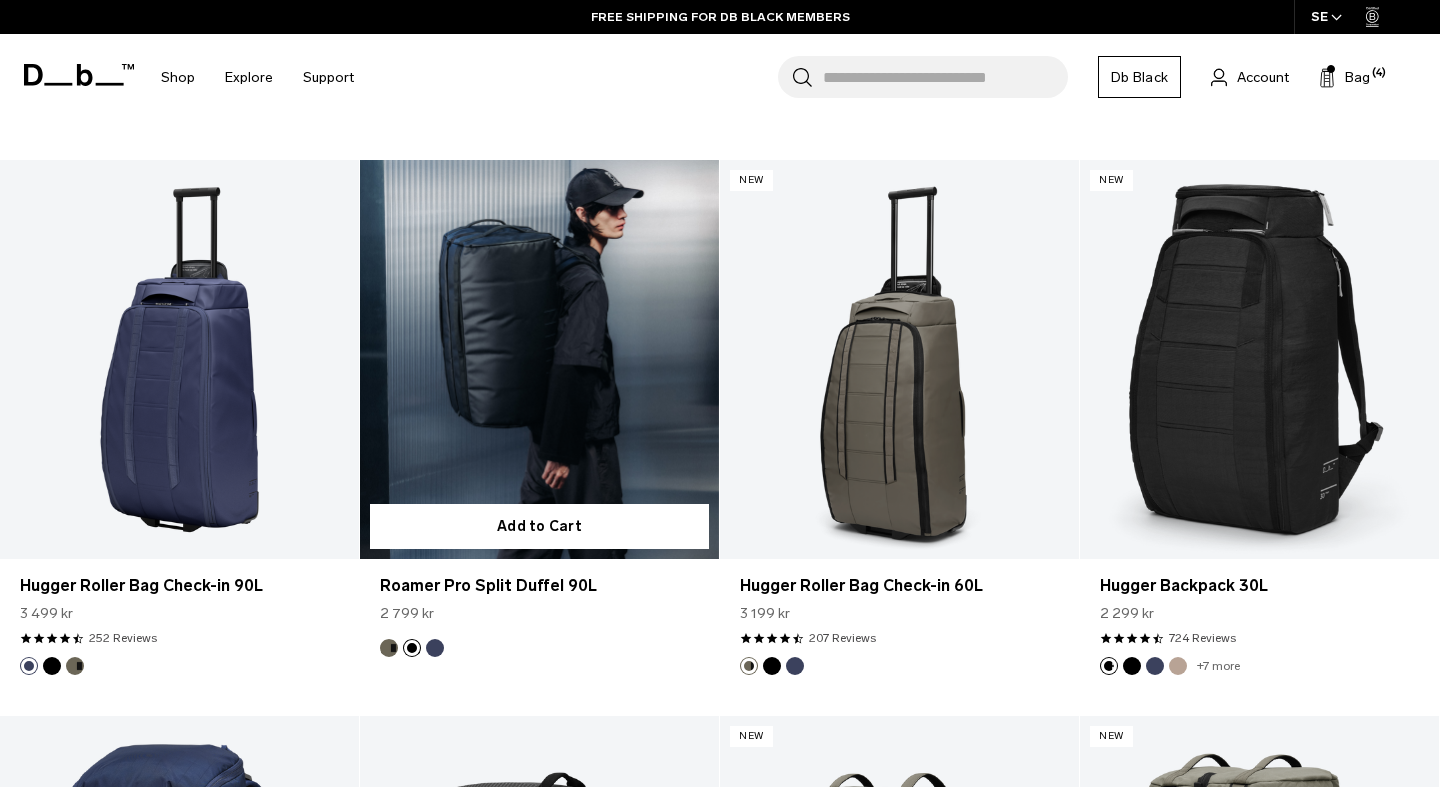 click at bounding box center (389, 648) 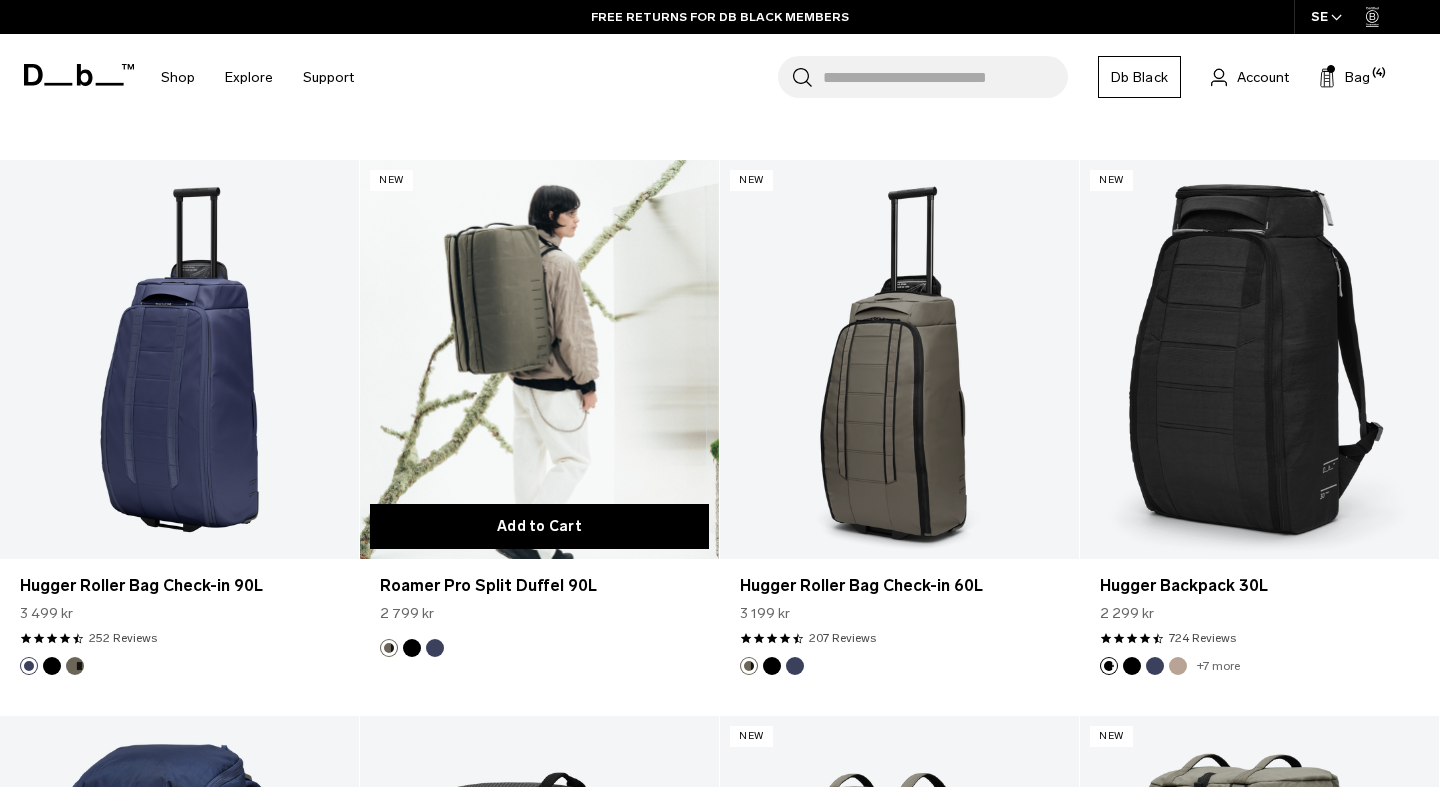 click on "Add to Cart" at bounding box center [539, 526] 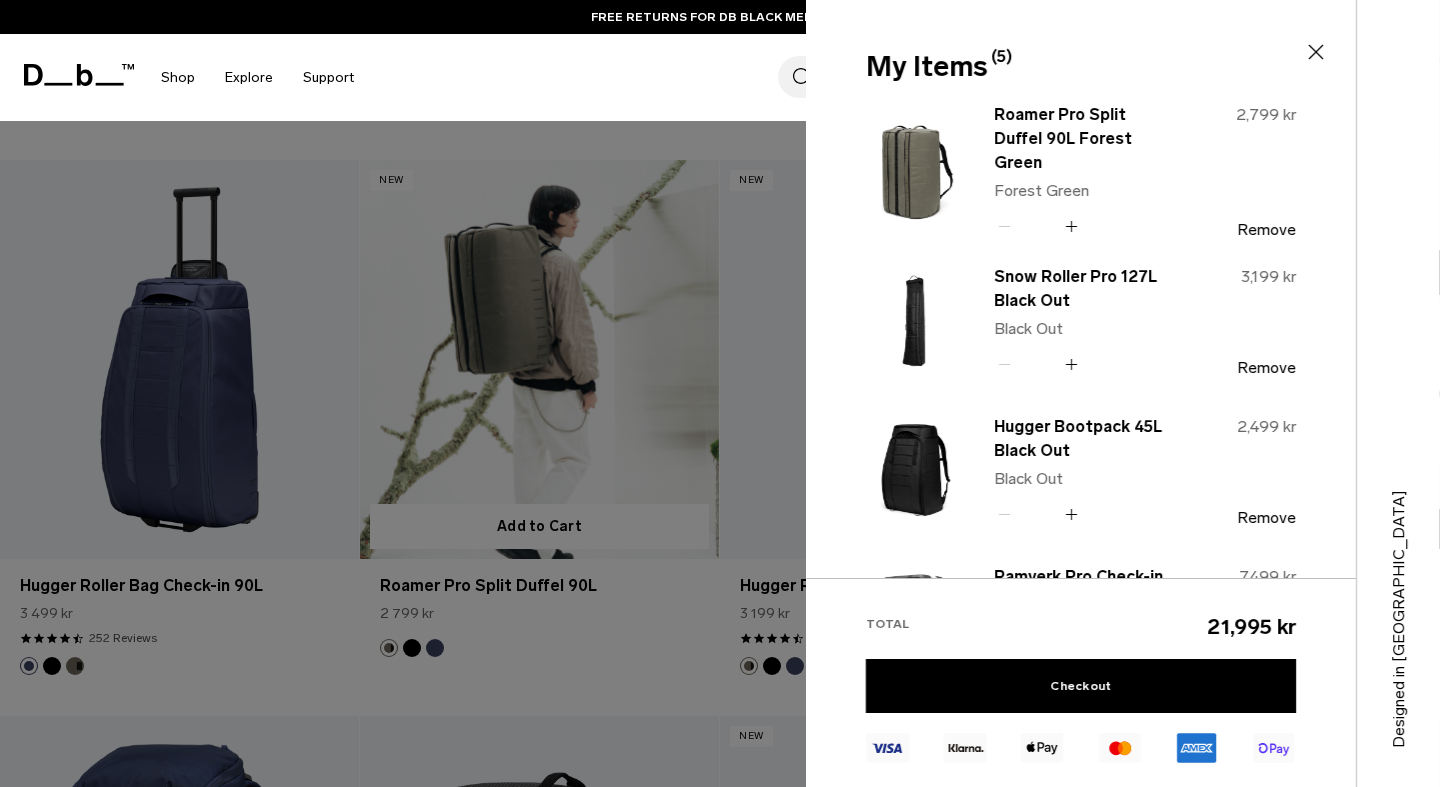 click at bounding box center [720, 393] 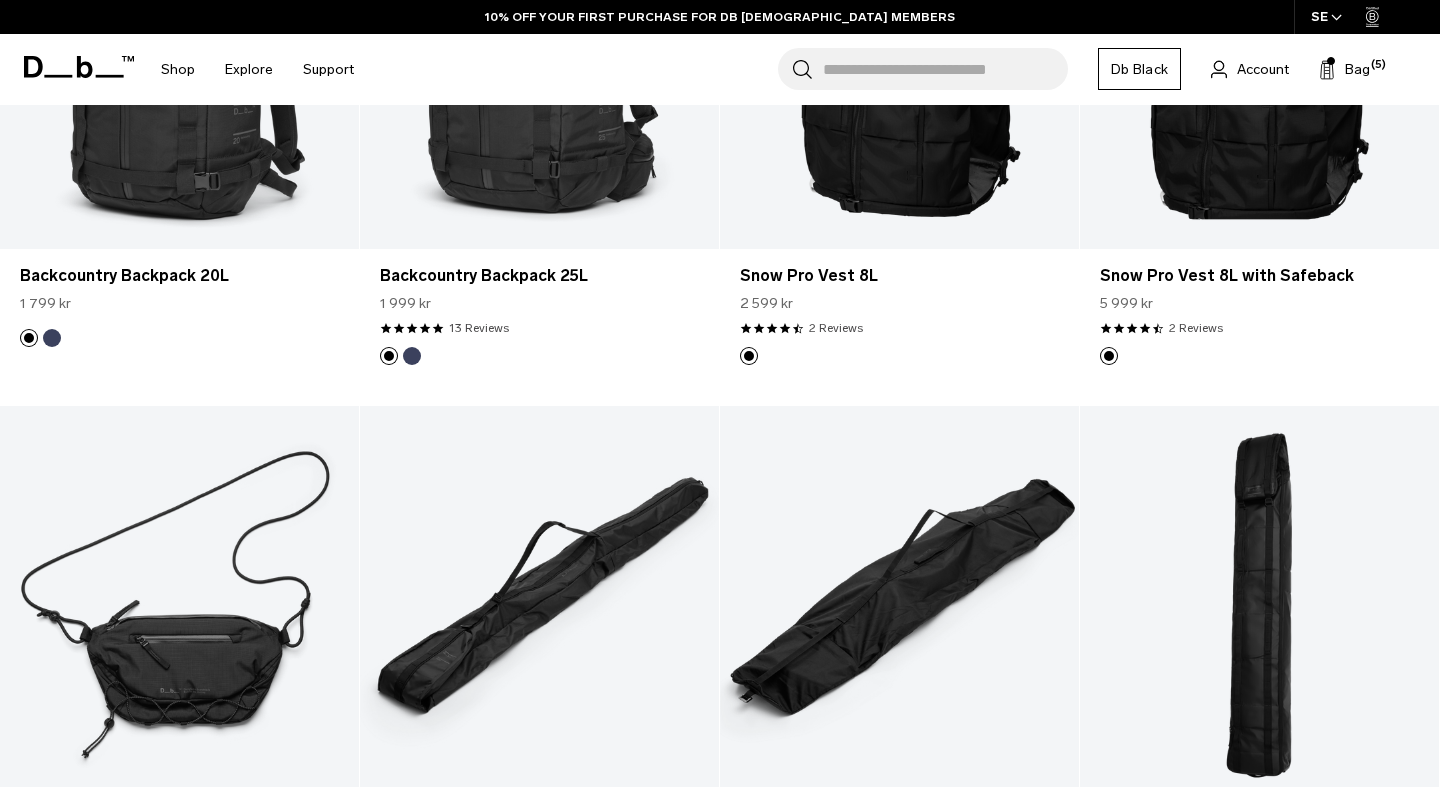 scroll, scrollTop: 0, scrollLeft: 0, axis: both 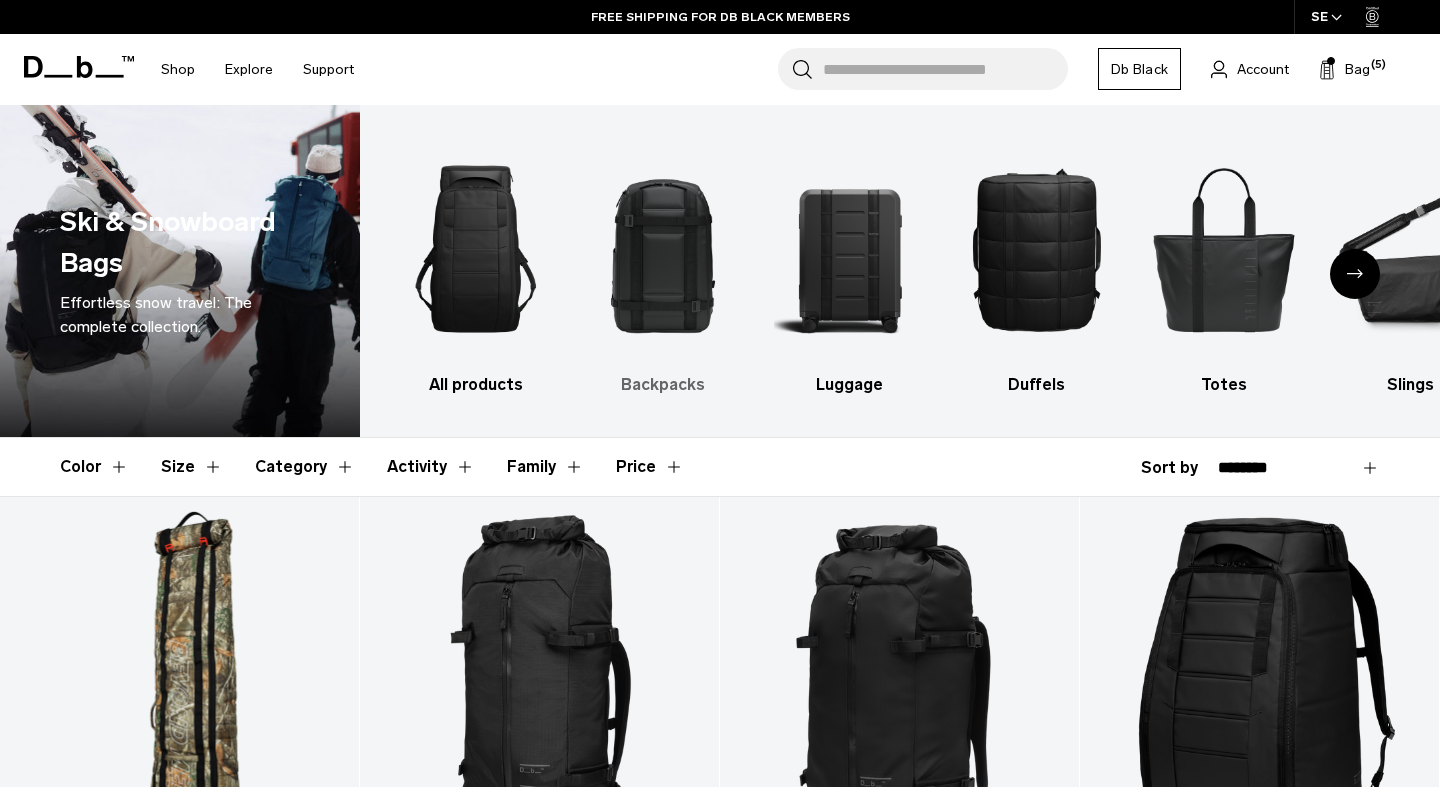click at bounding box center [663, 249] 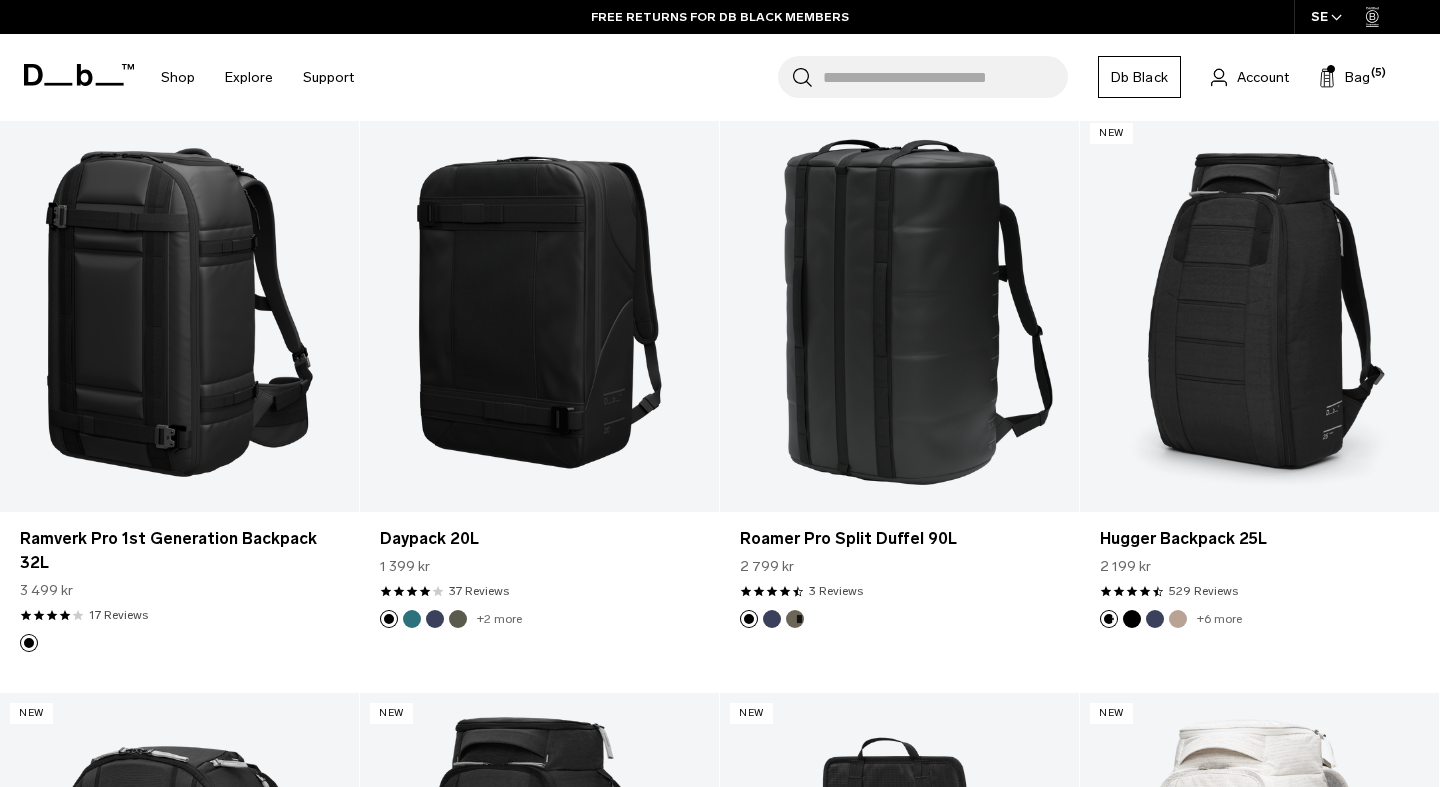 scroll, scrollTop: 1499, scrollLeft: 0, axis: vertical 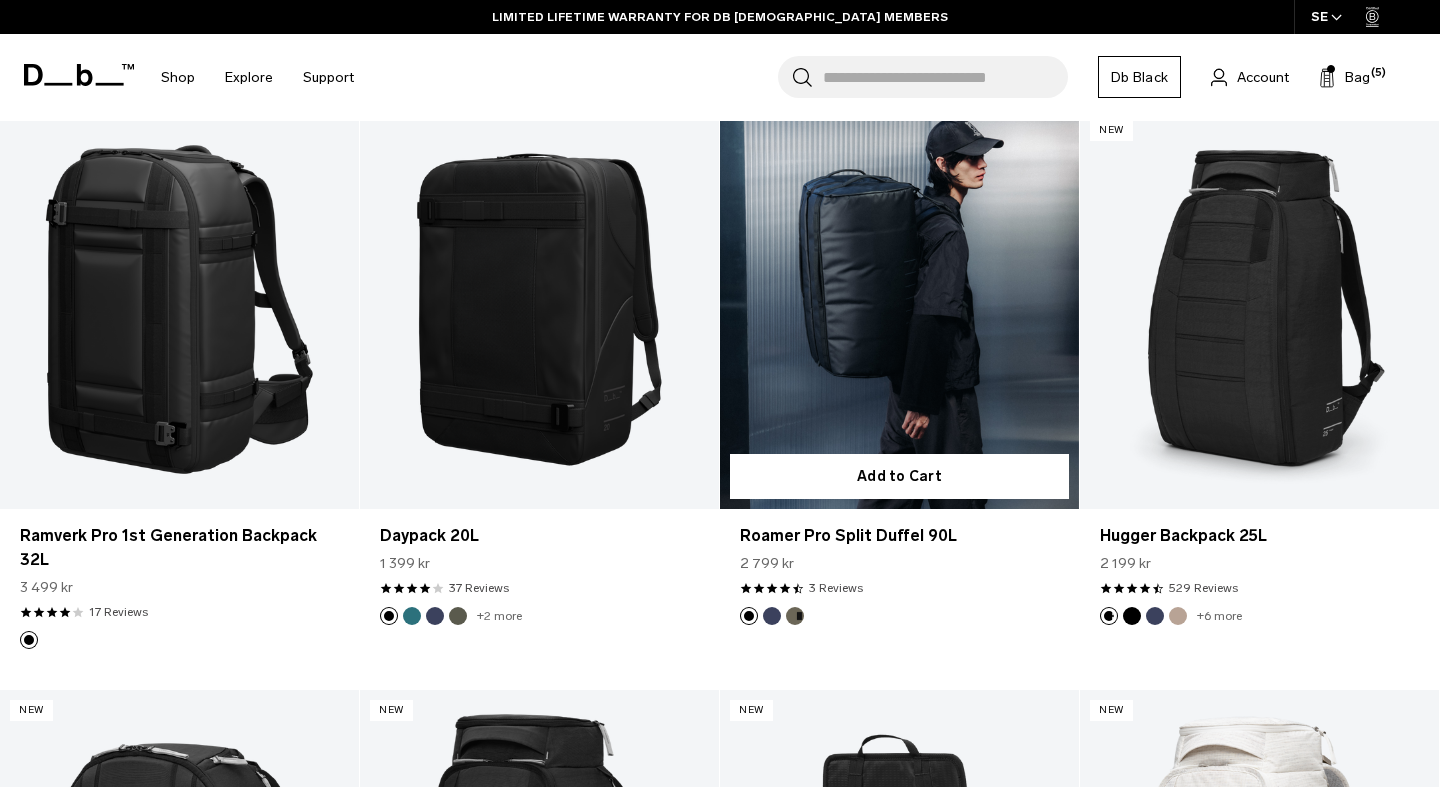 click at bounding box center [795, 616] 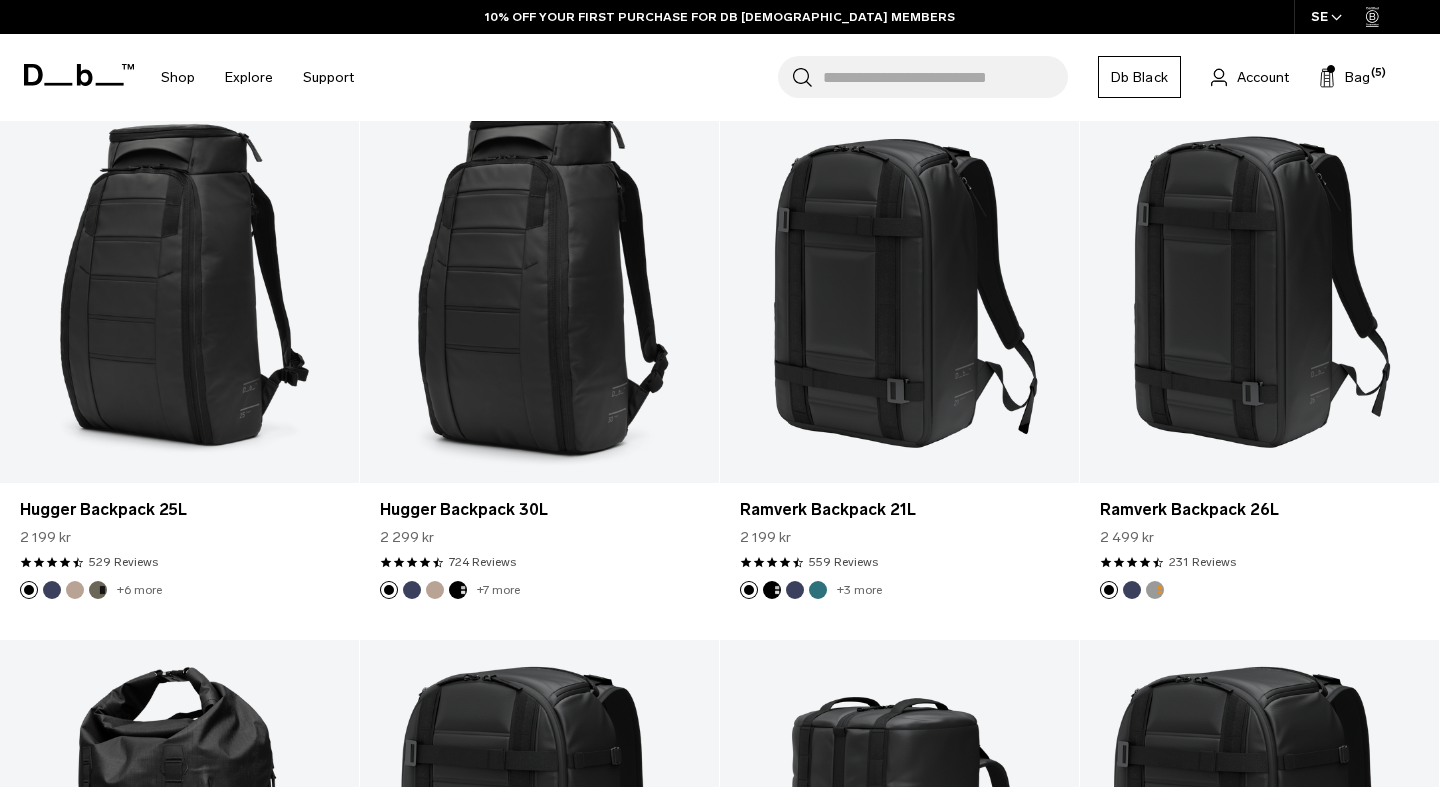 scroll, scrollTop: 351, scrollLeft: 0, axis: vertical 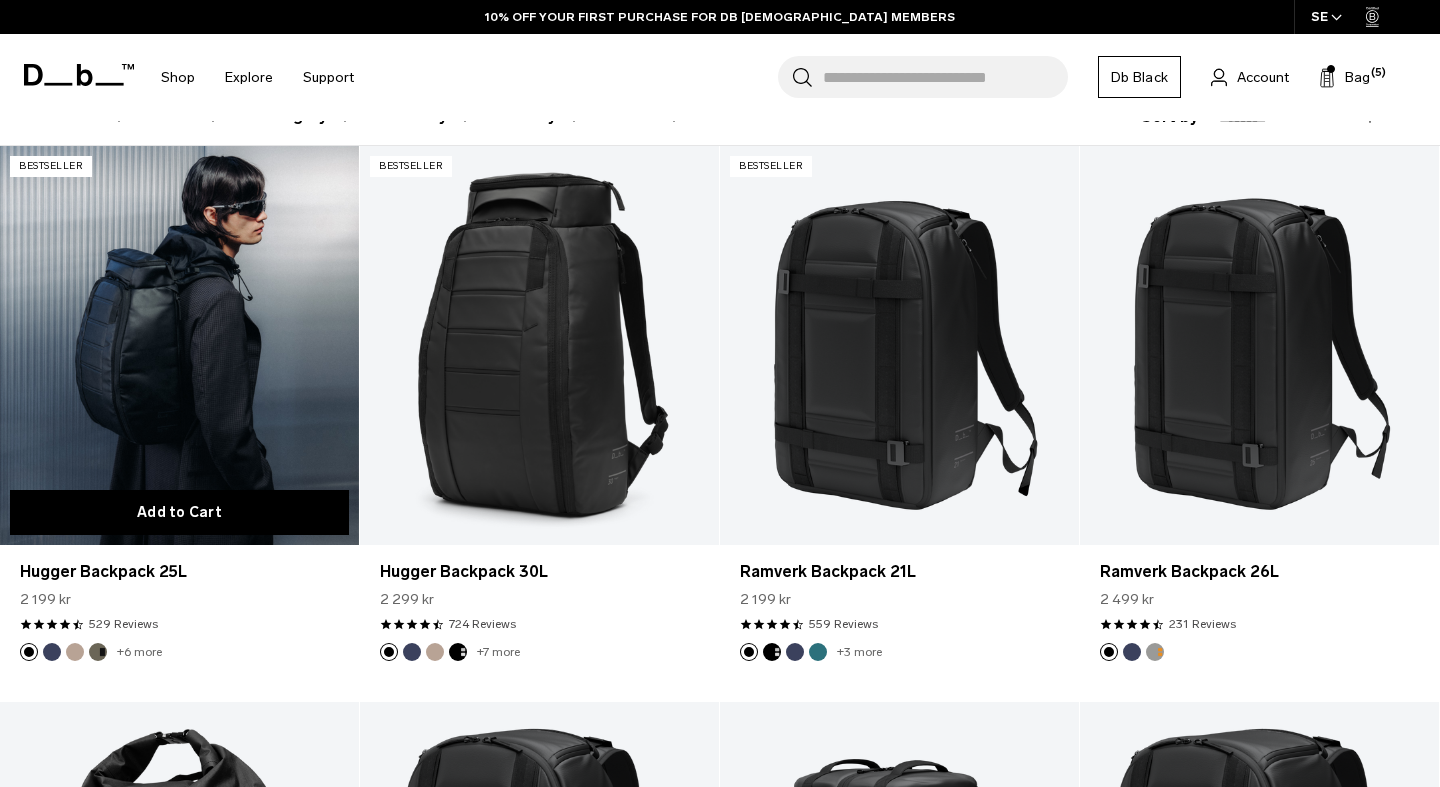 click on "Add to Cart" at bounding box center (179, 512) 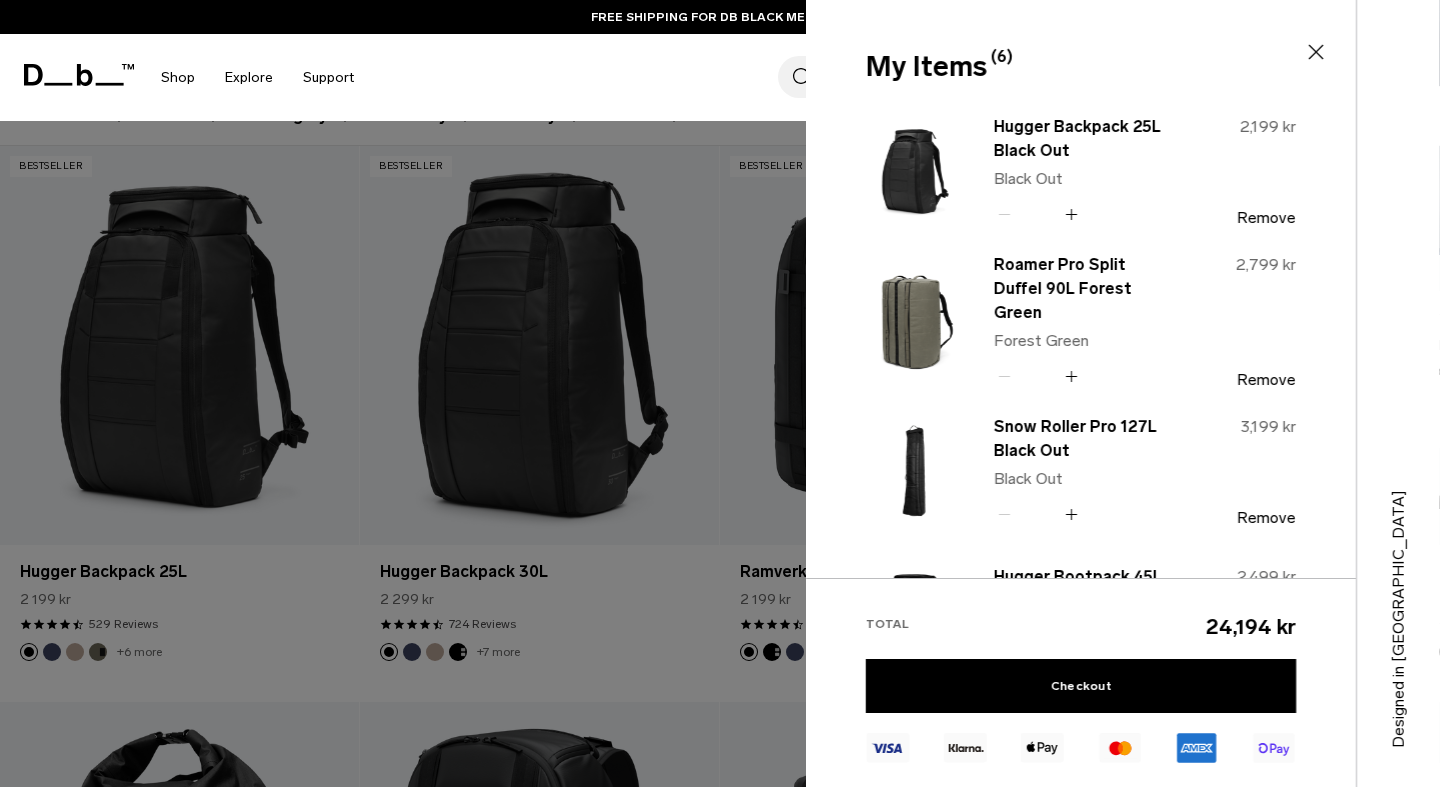 click at bounding box center [720, 393] 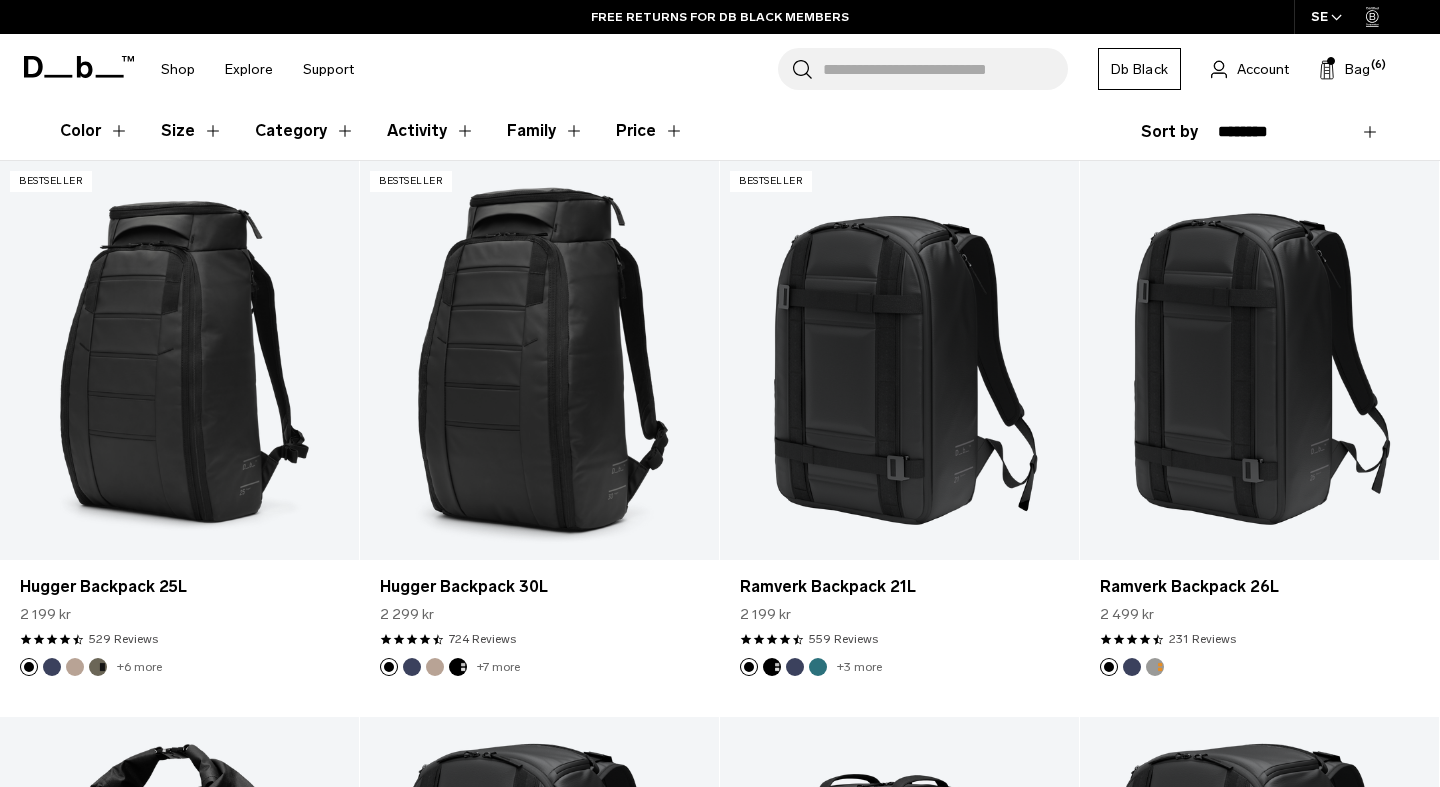 scroll, scrollTop: 0, scrollLeft: 0, axis: both 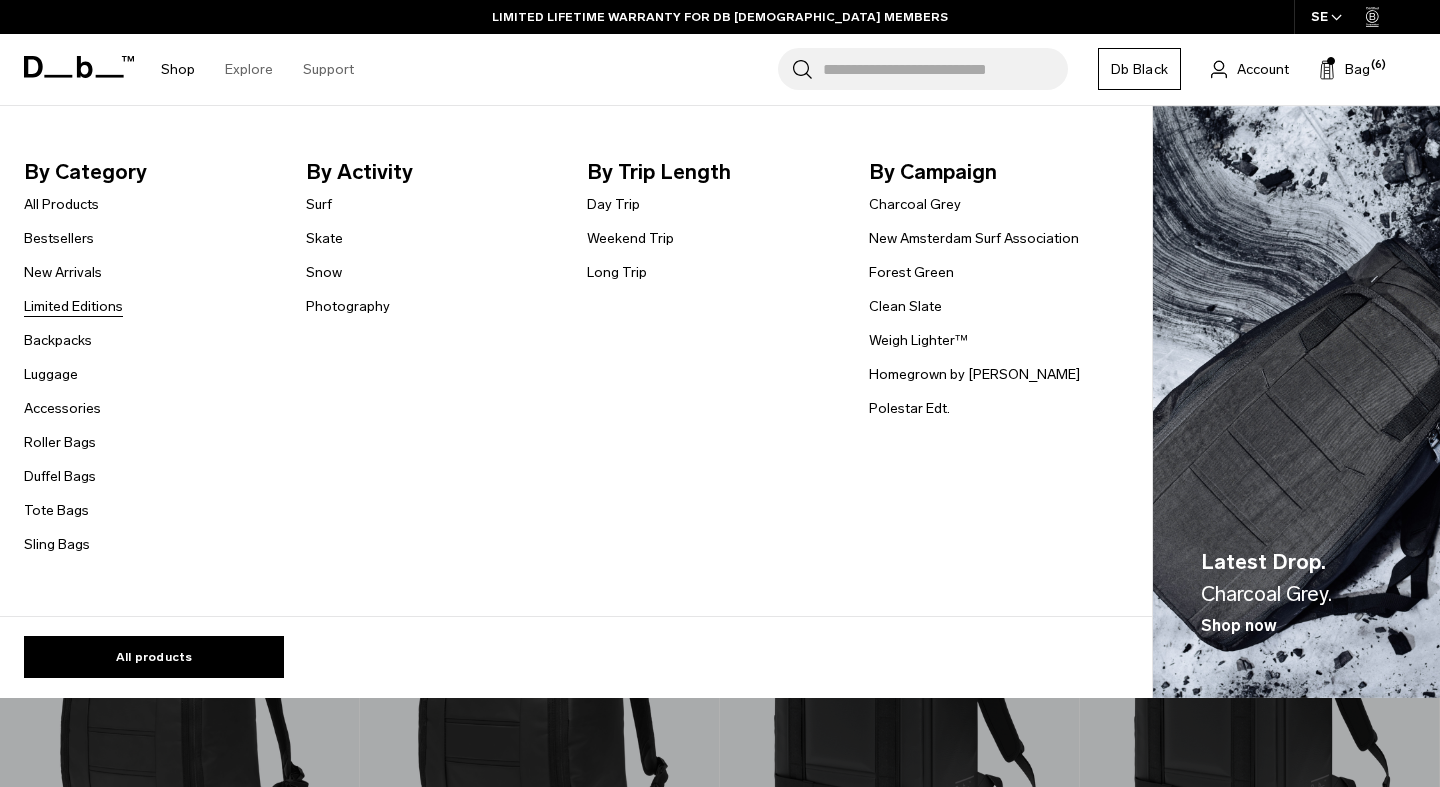 click on "Limited Editions" at bounding box center (73, 306) 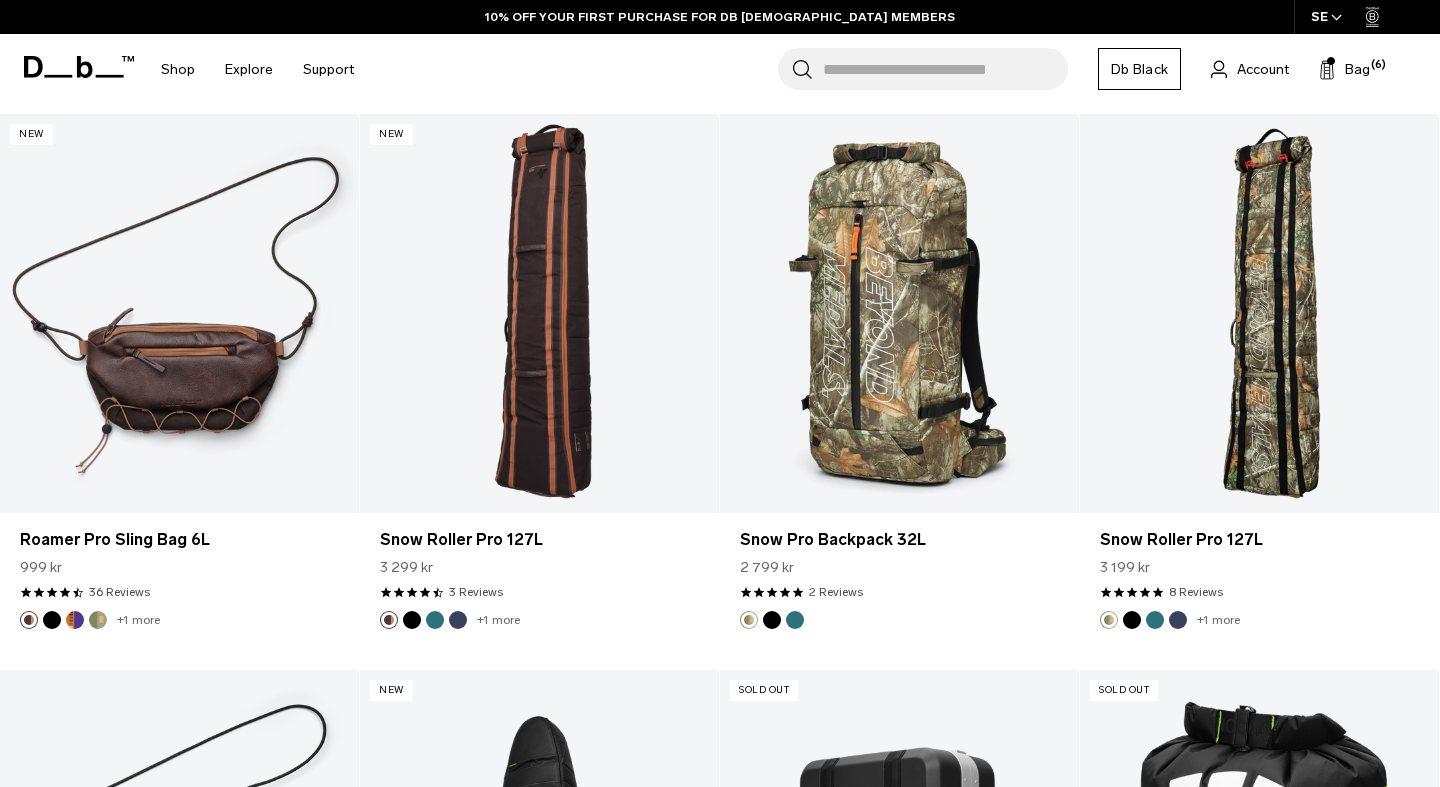 scroll, scrollTop: 2022, scrollLeft: 0, axis: vertical 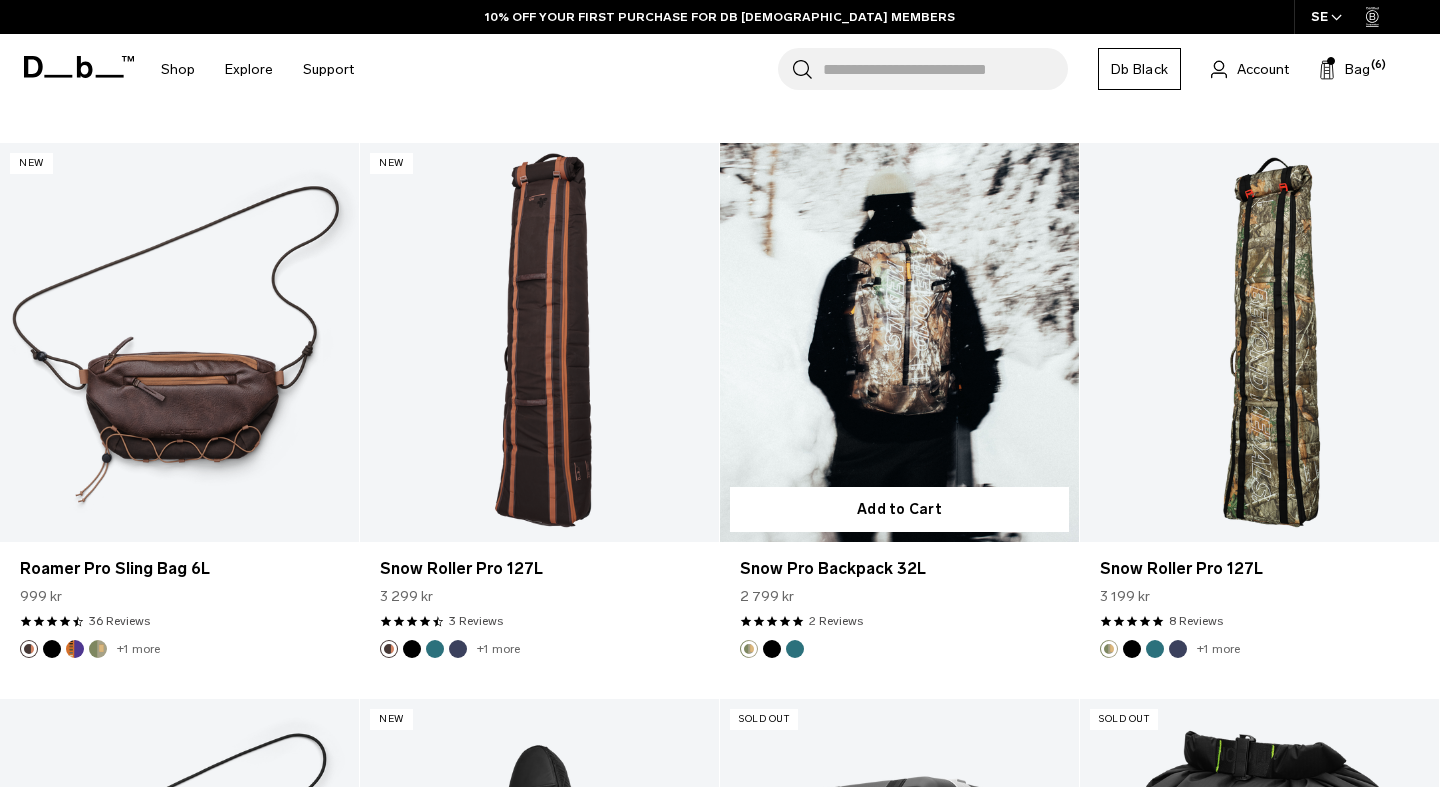 click at bounding box center (772, 649) 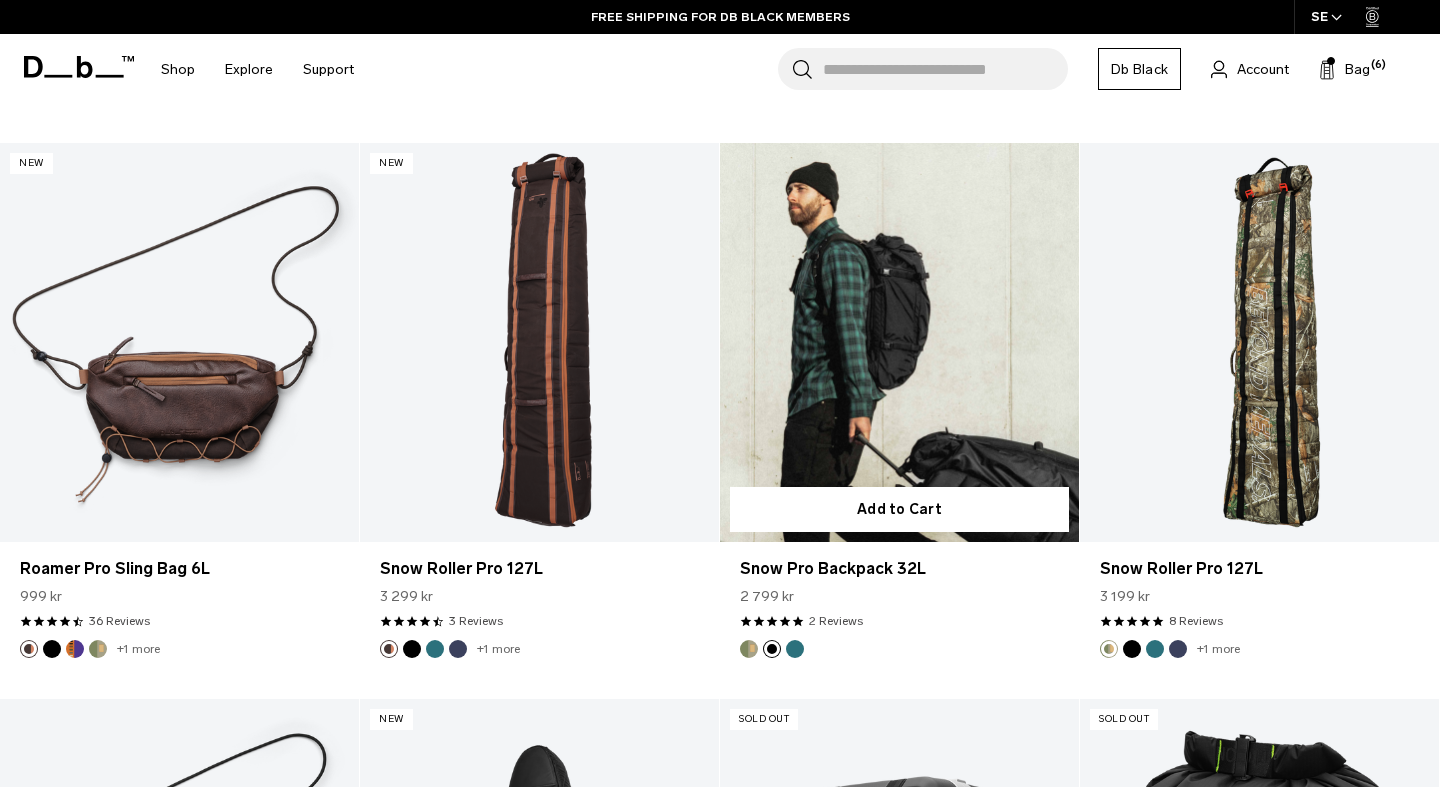 click at bounding box center (749, 649) 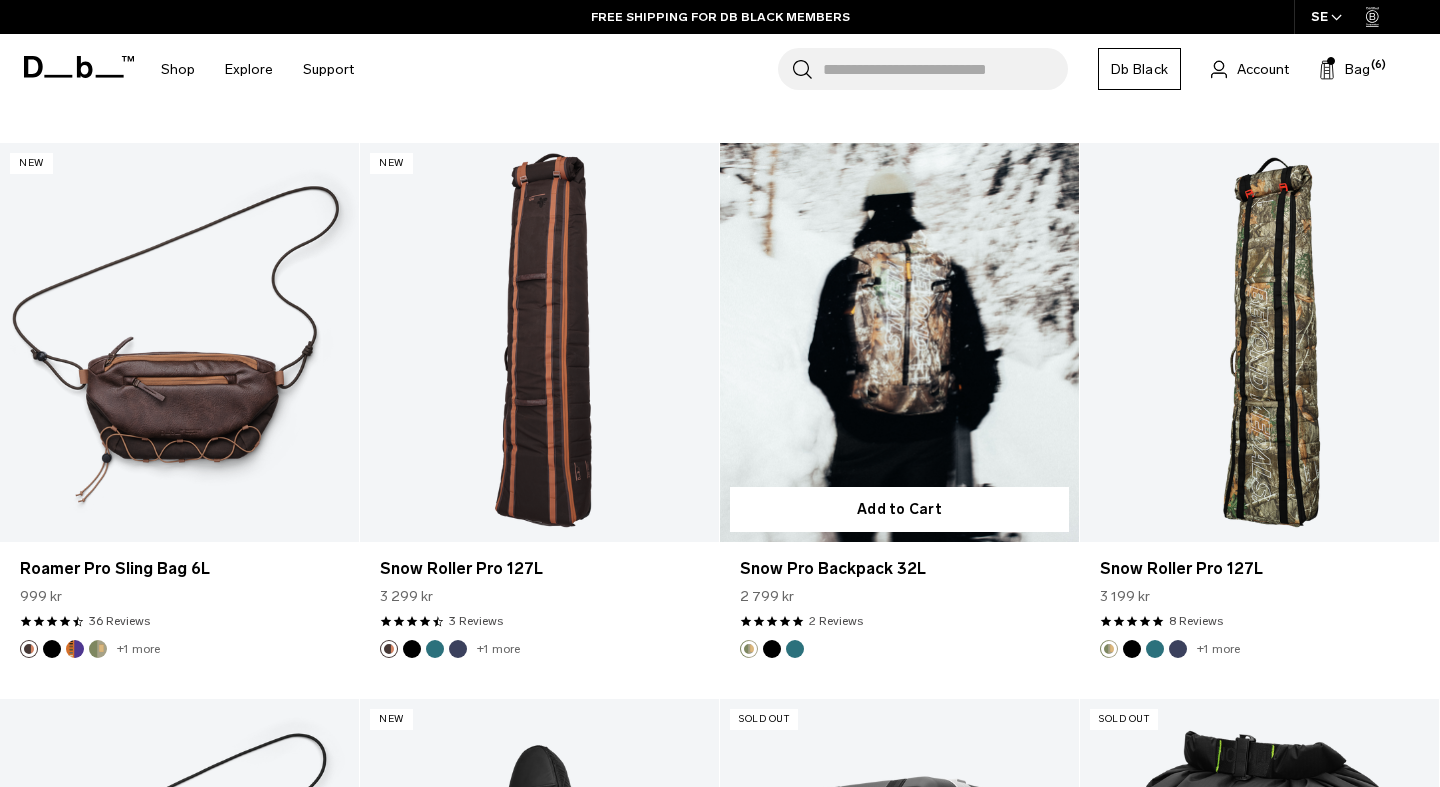 click at bounding box center [772, 649] 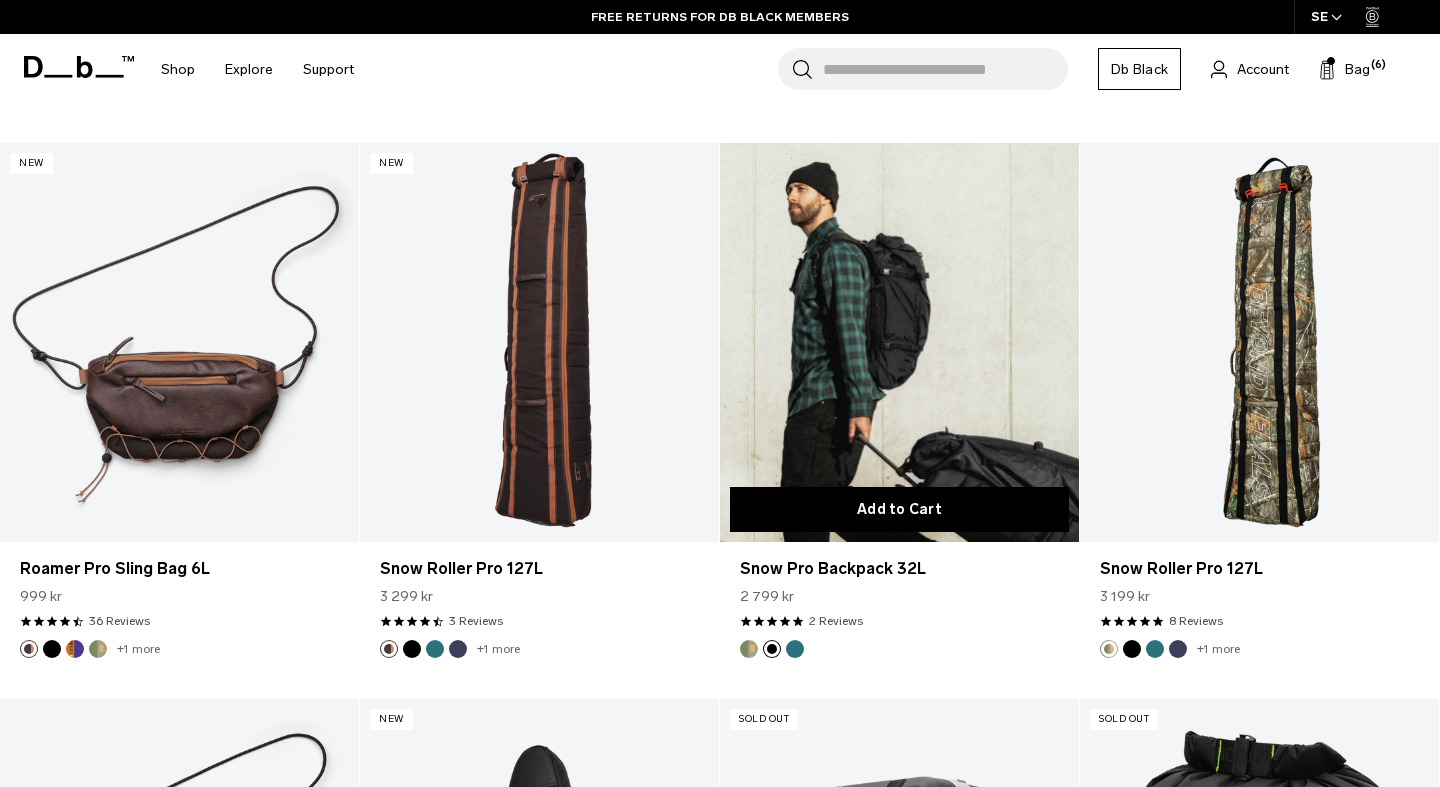 click on "Add to Cart" at bounding box center (899, 509) 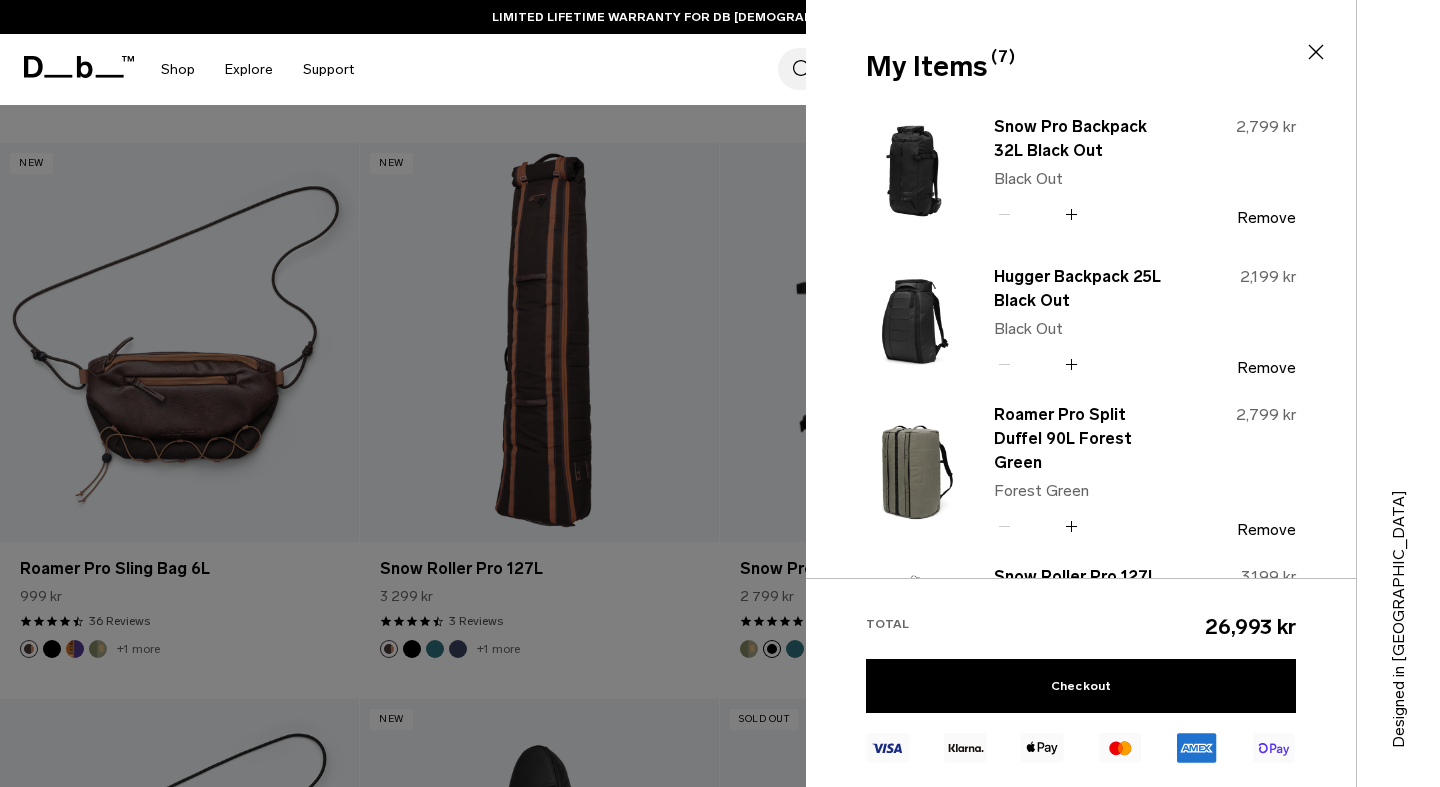 click 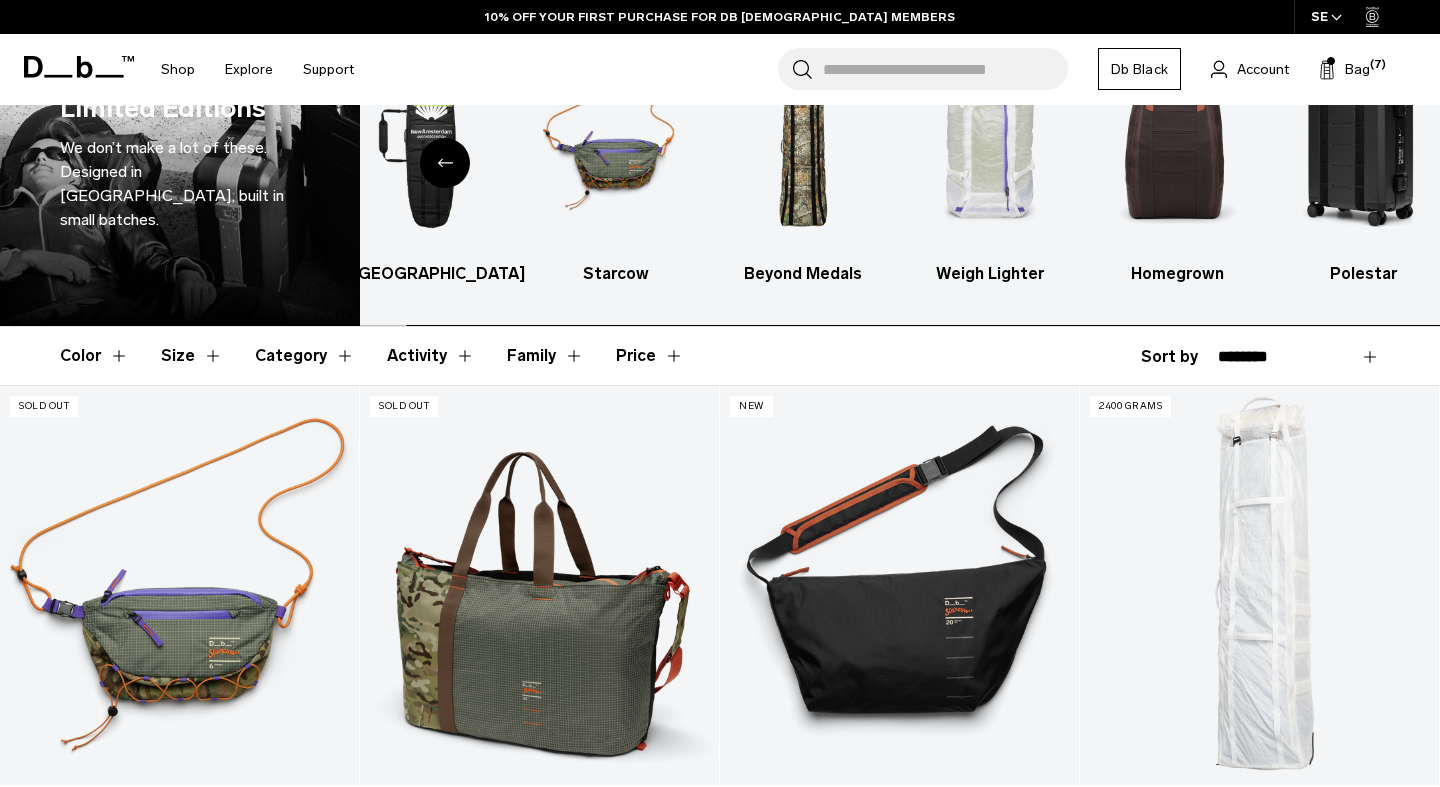 scroll, scrollTop: 0, scrollLeft: 0, axis: both 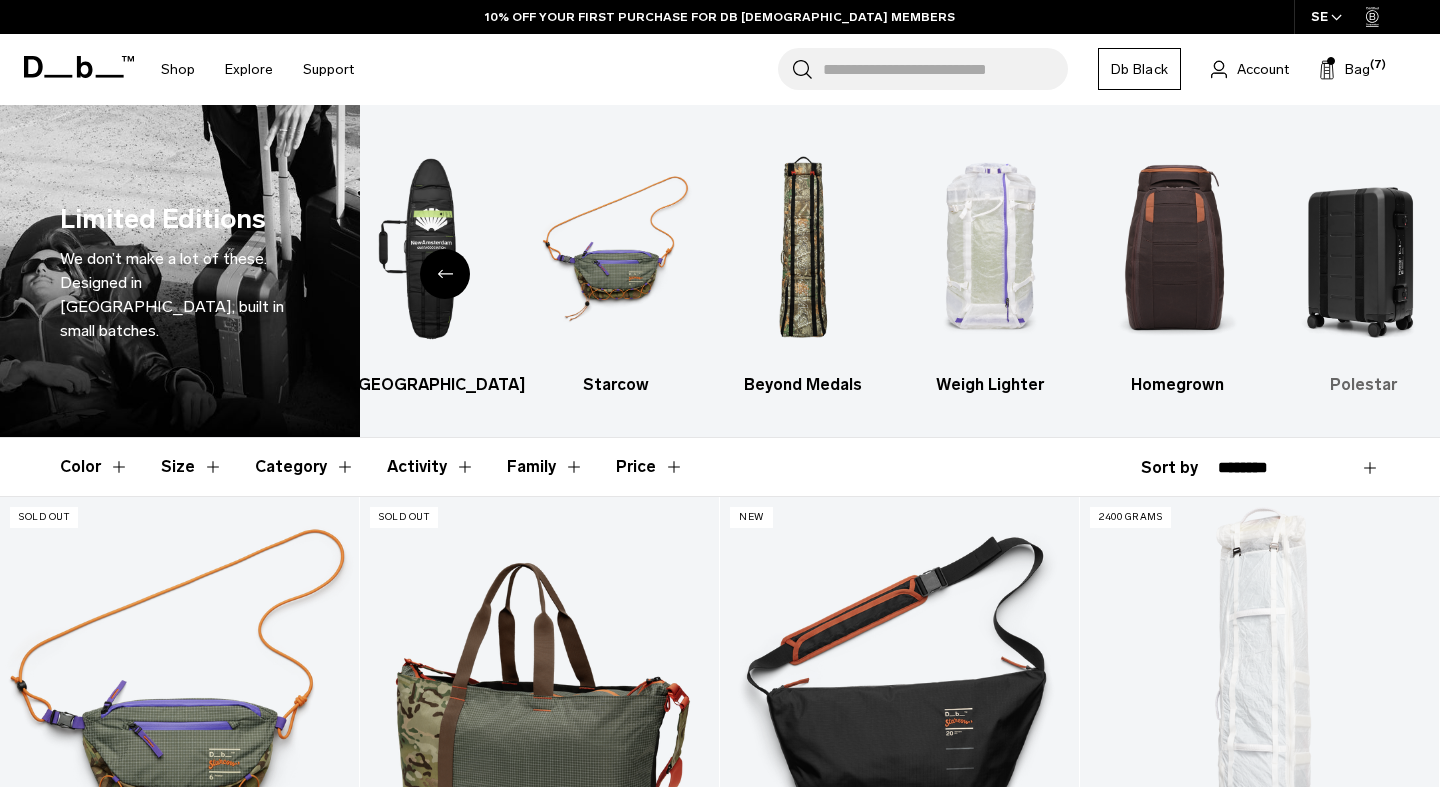 click at bounding box center [1364, 249] 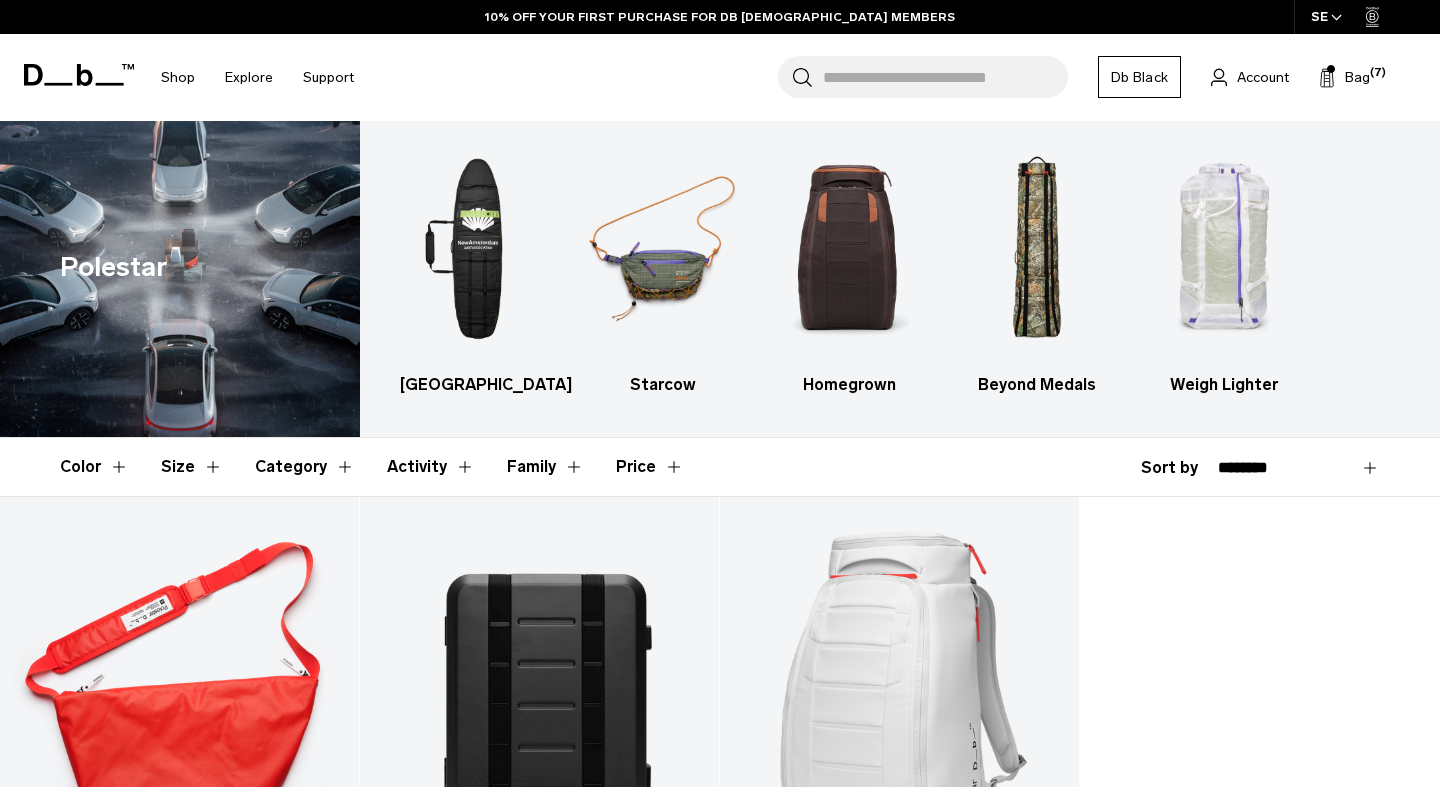 scroll, scrollTop: 397, scrollLeft: 0, axis: vertical 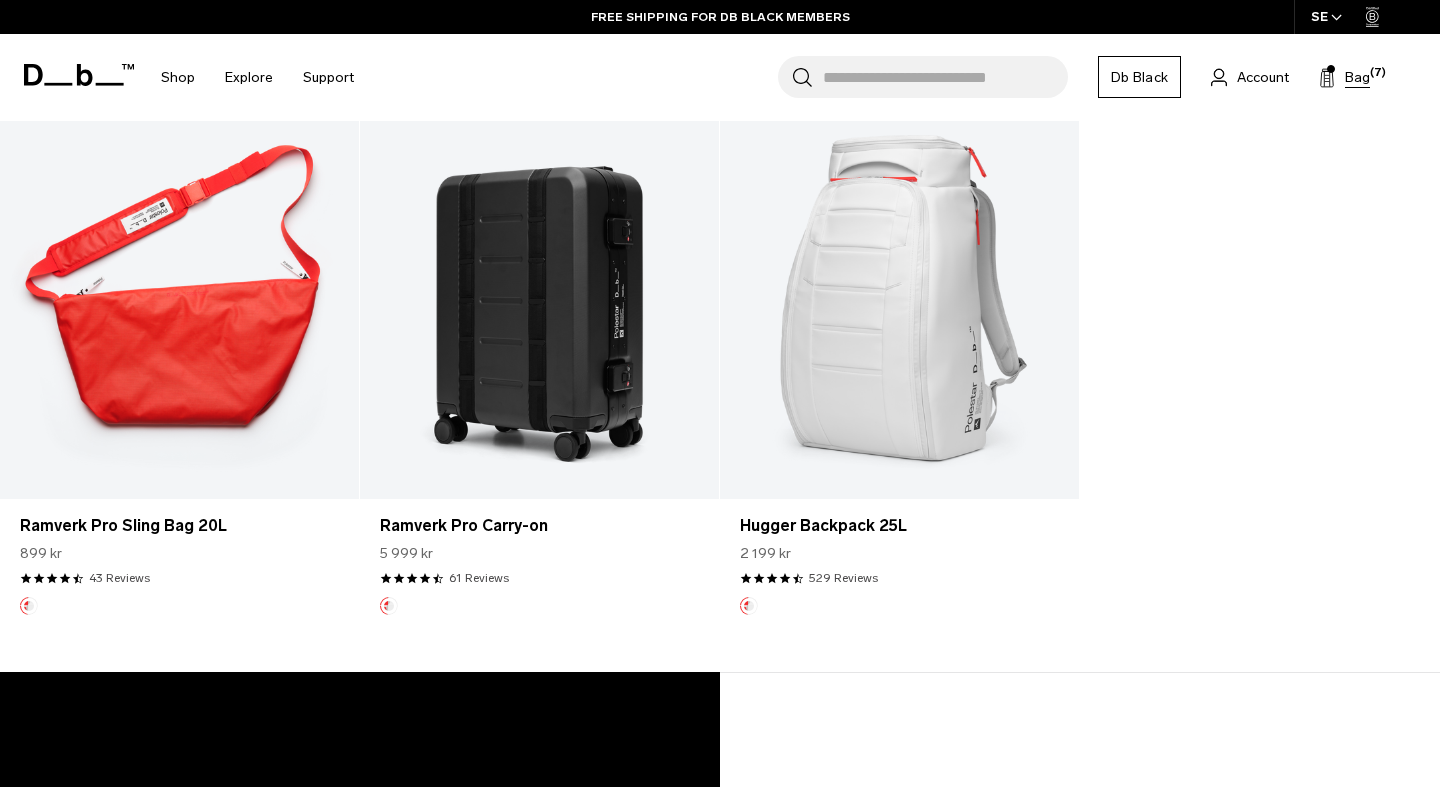 click on "Bag" at bounding box center [1357, 77] 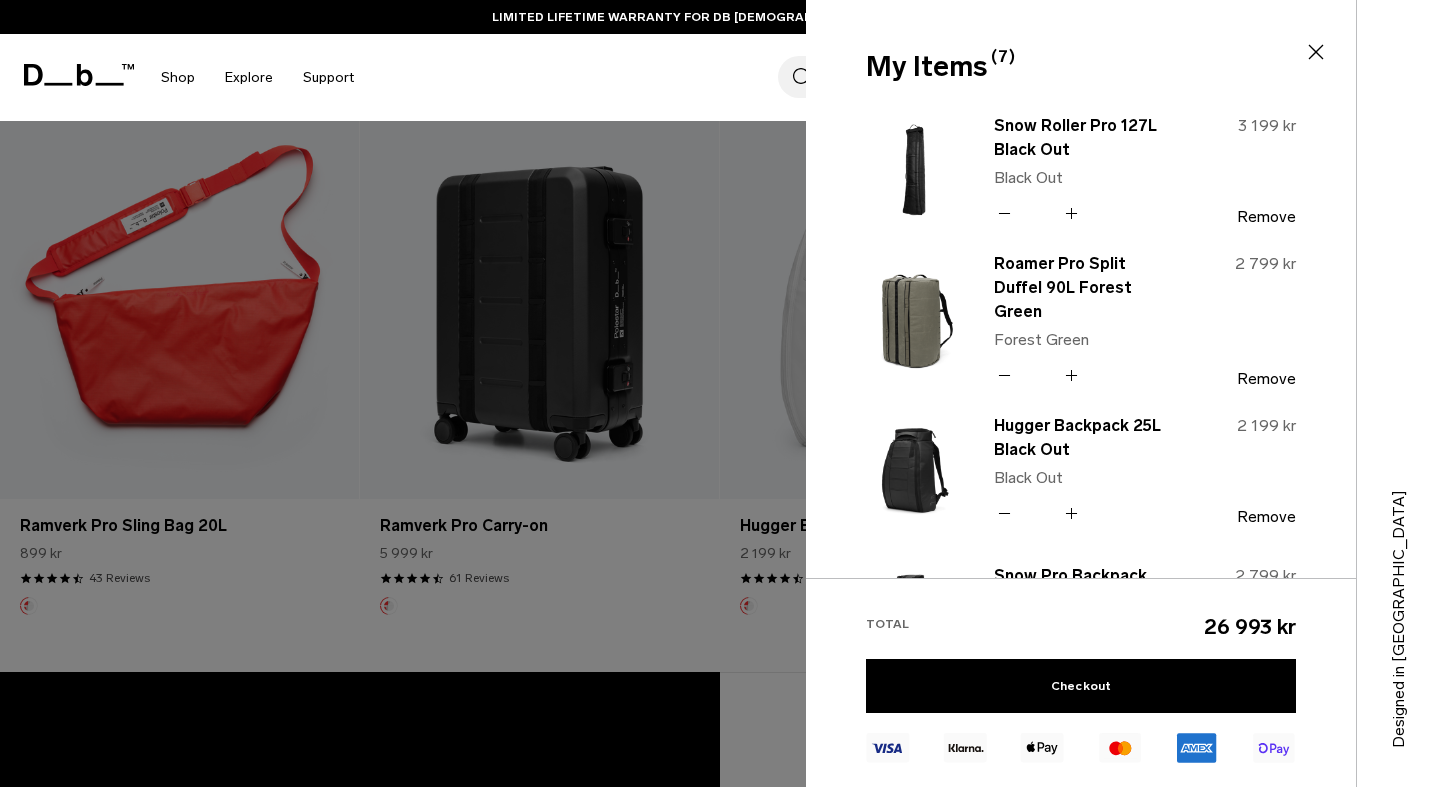 scroll, scrollTop: 0, scrollLeft: 0, axis: both 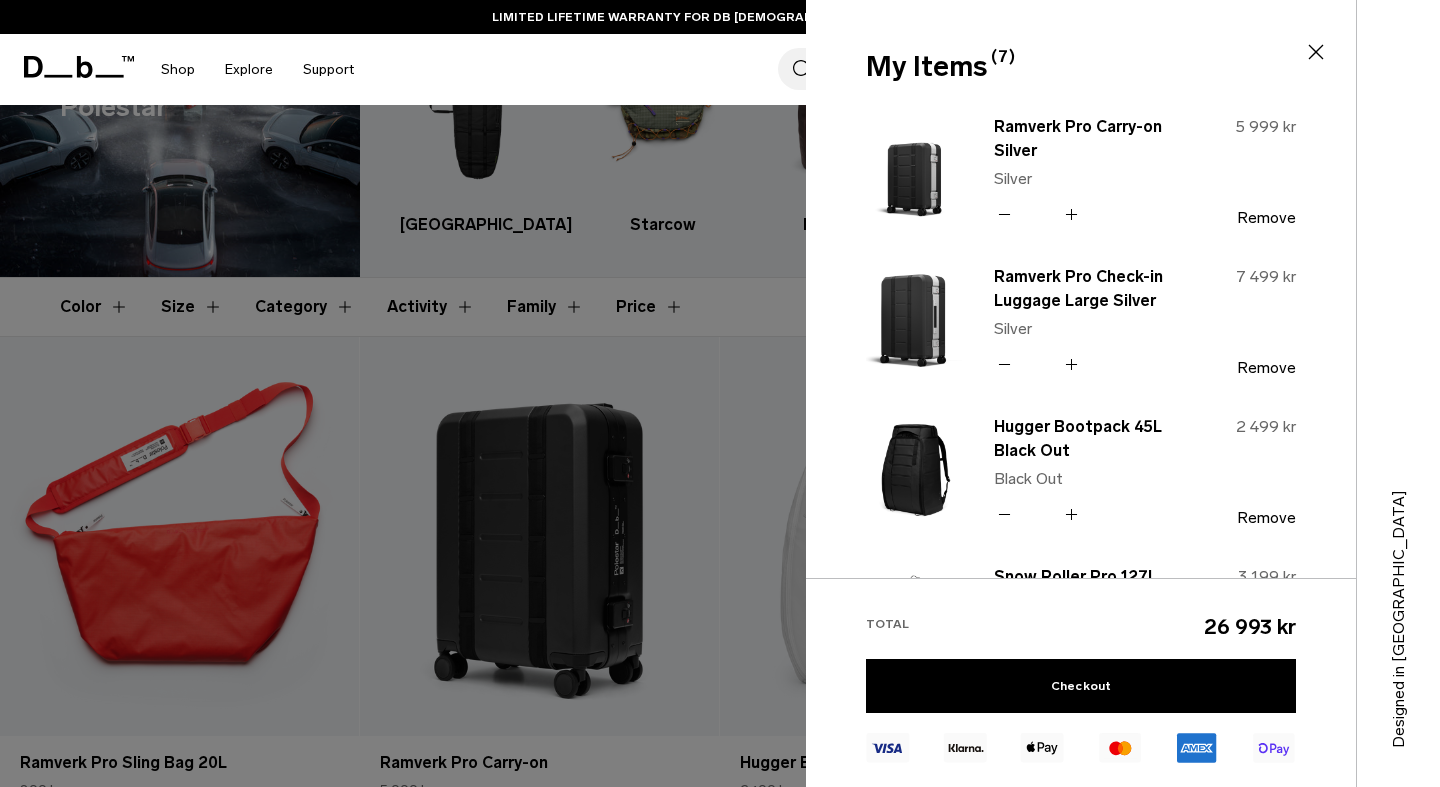 click 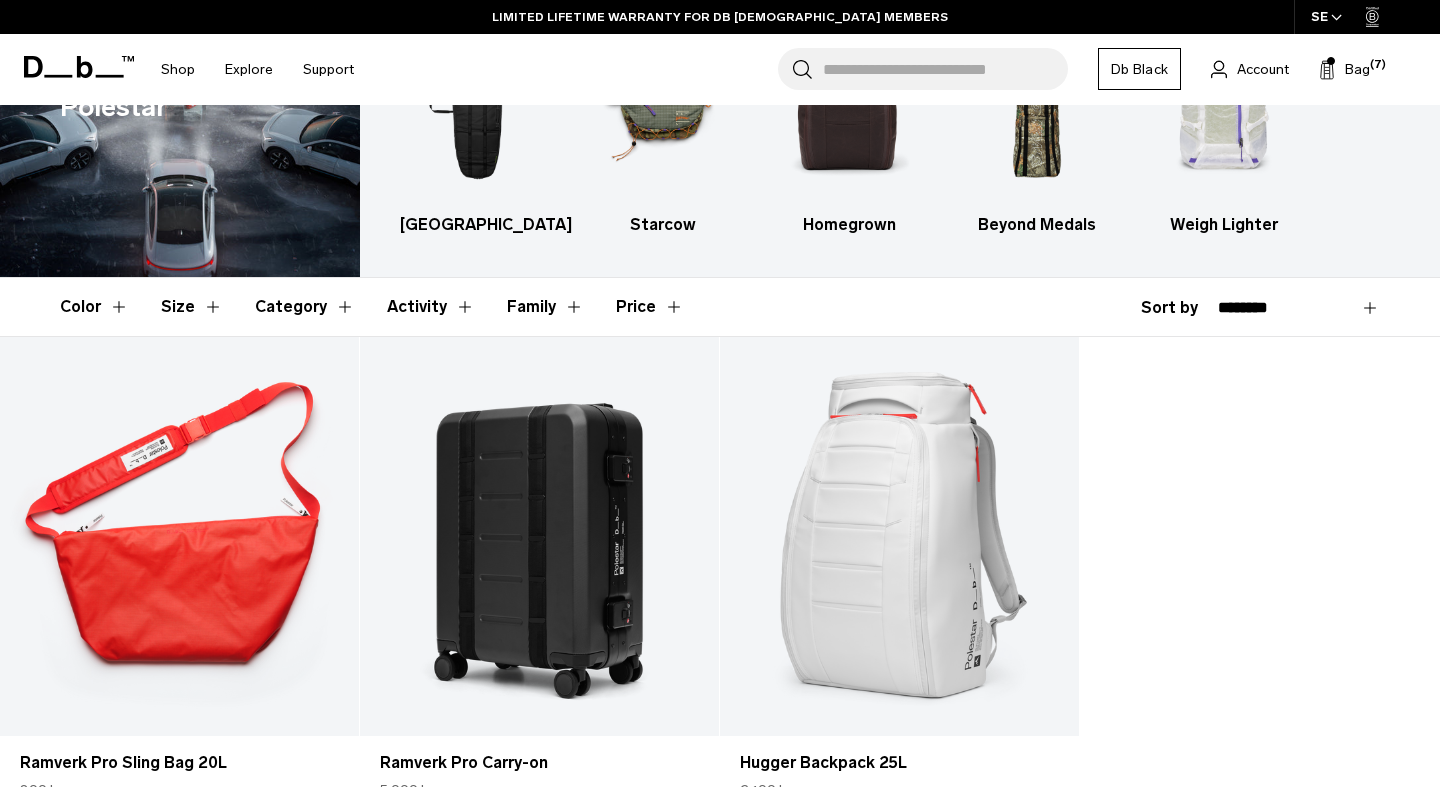 scroll, scrollTop: 26, scrollLeft: 0, axis: vertical 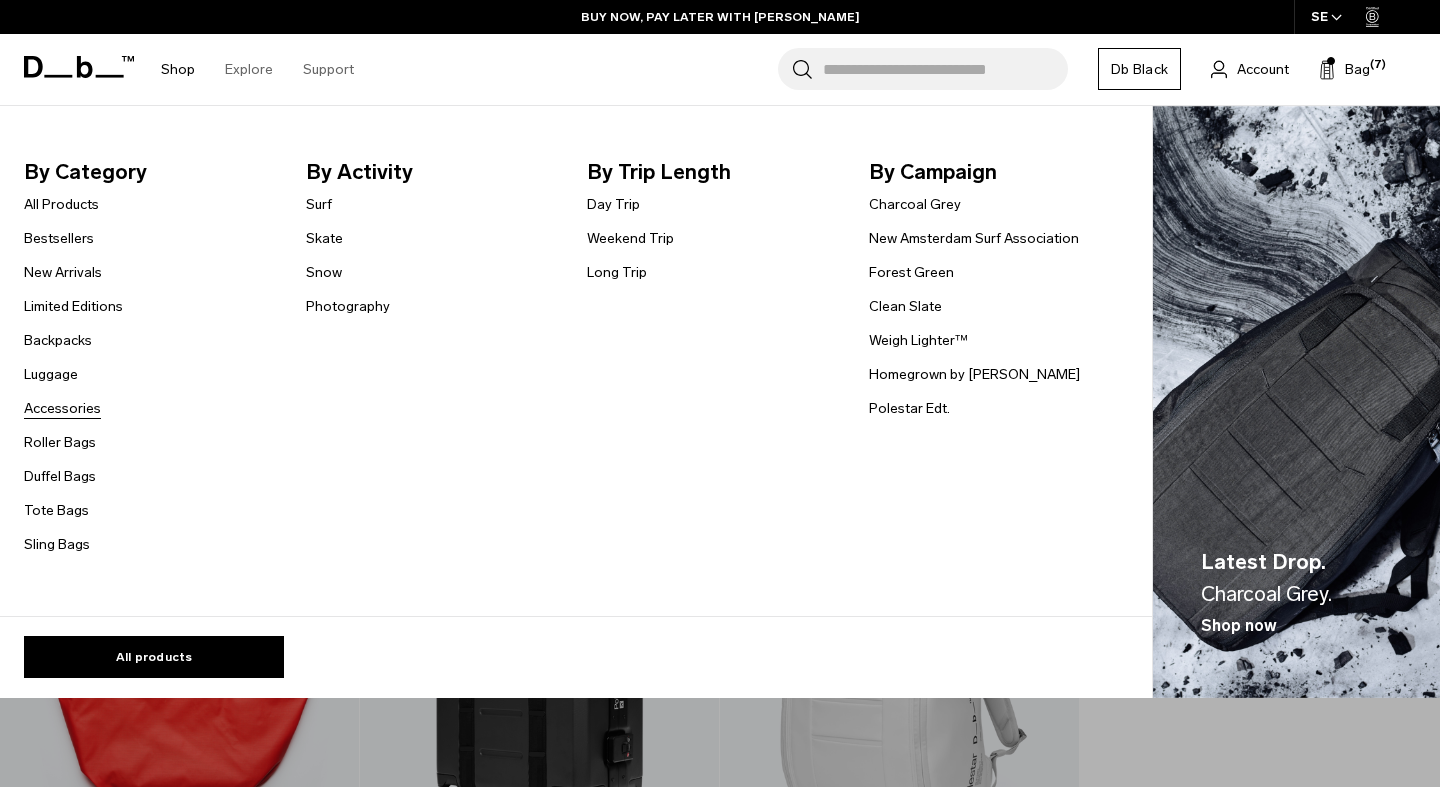click on "Accessories" at bounding box center [62, 408] 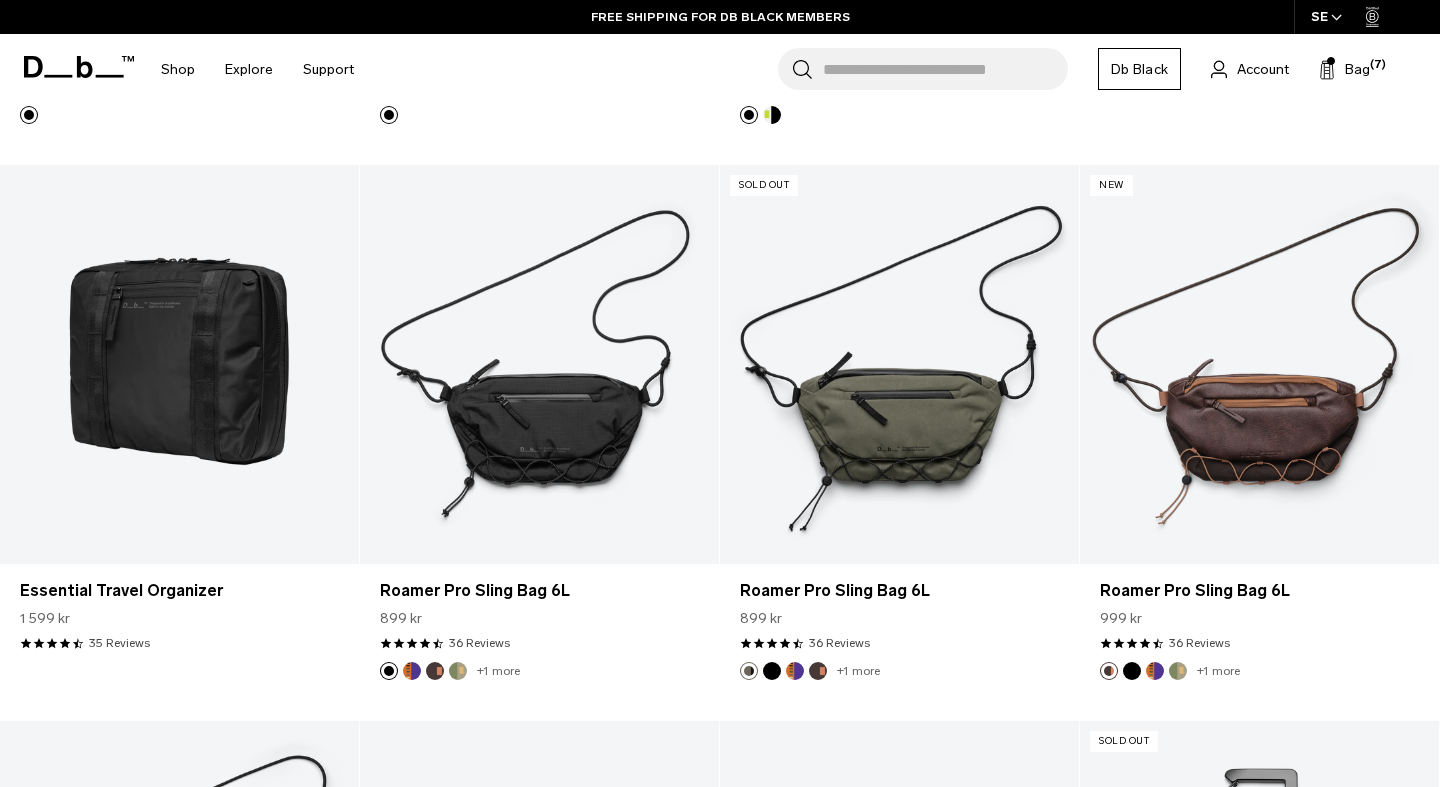 scroll, scrollTop: 1997, scrollLeft: 0, axis: vertical 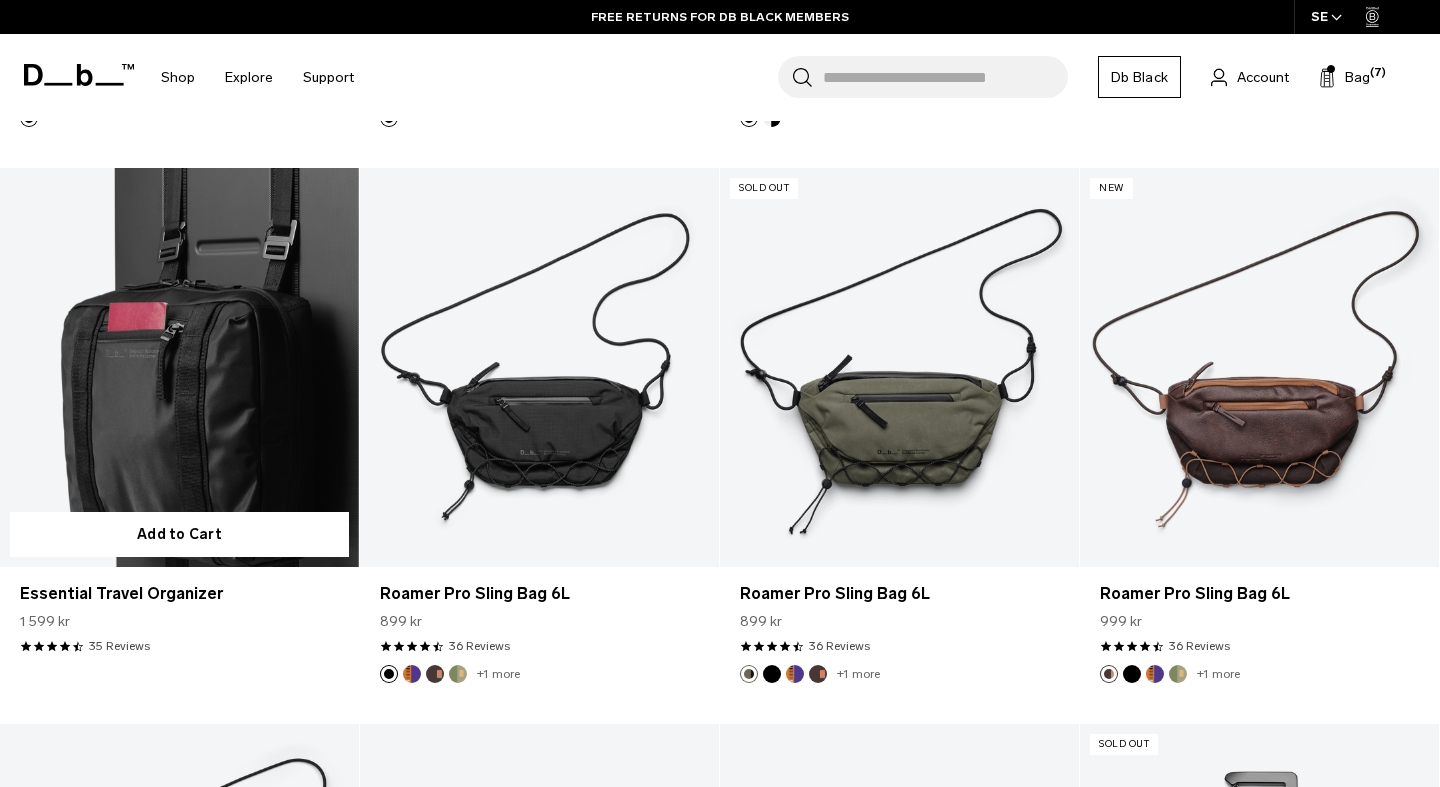 click at bounding box center (179, 367) 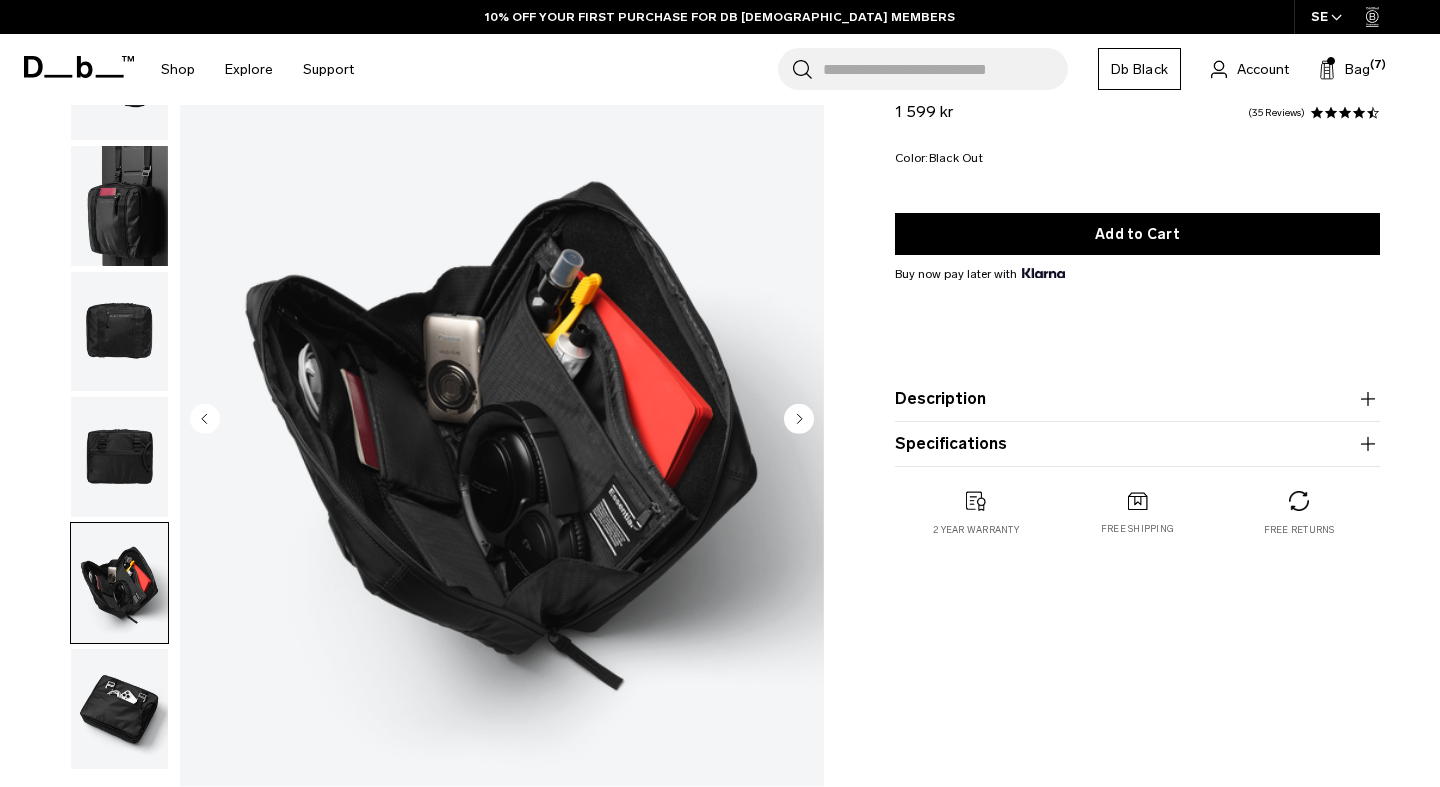 scroll, scrollTop: 116, scrollLeft: 0, axis: vertical 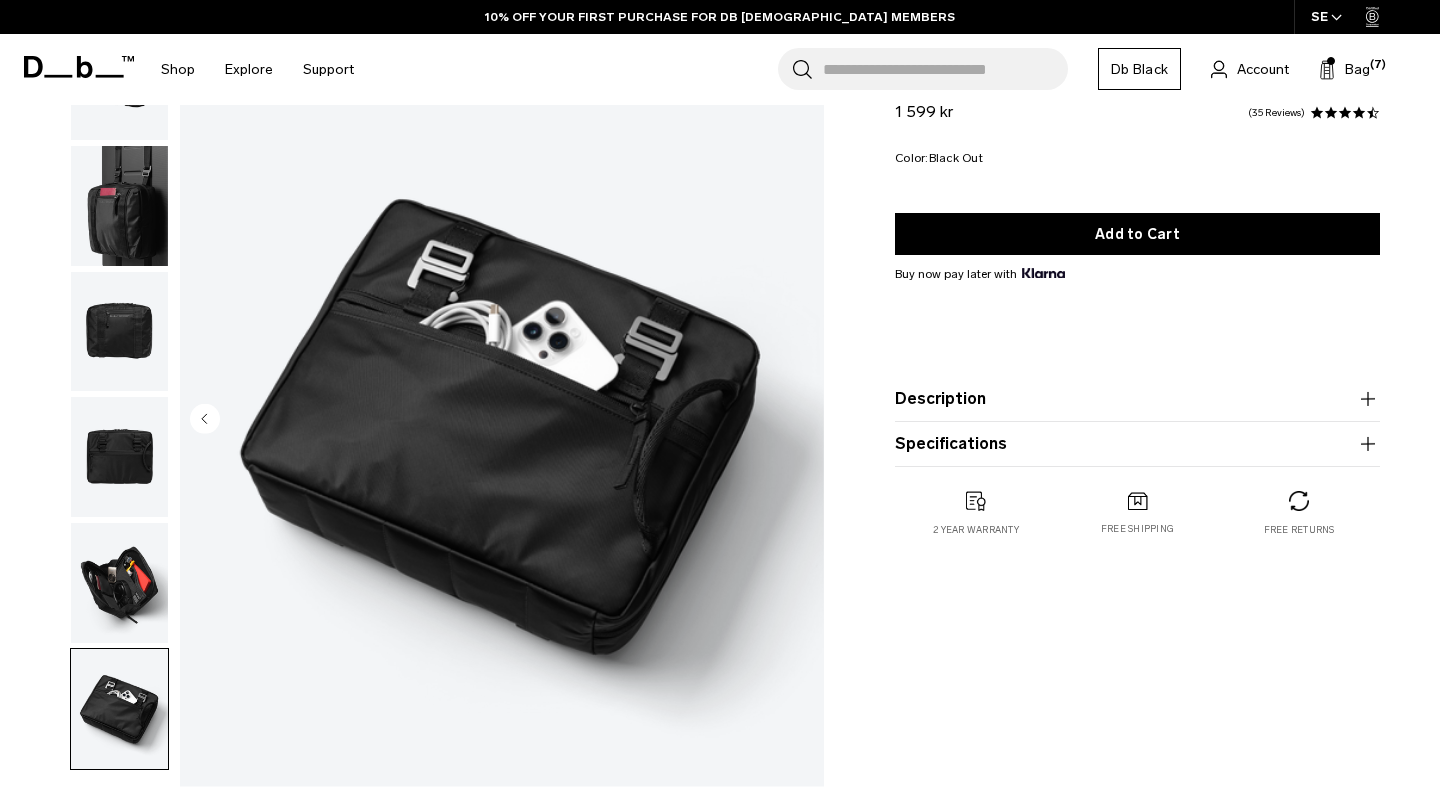 click at bounding box center [502, 421] 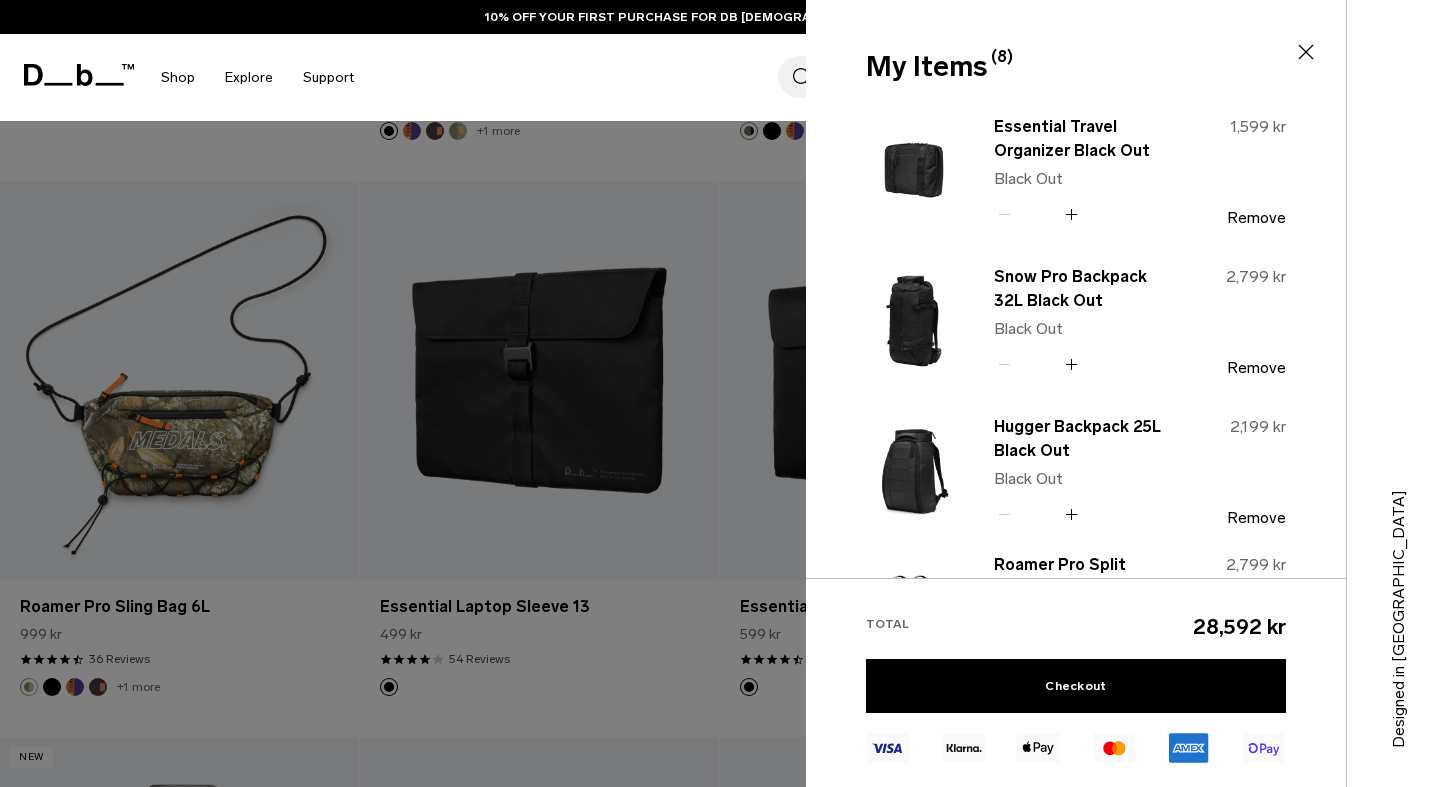 scroll, scrollTop: 2540, scrollLeft: 0, axis: vertical 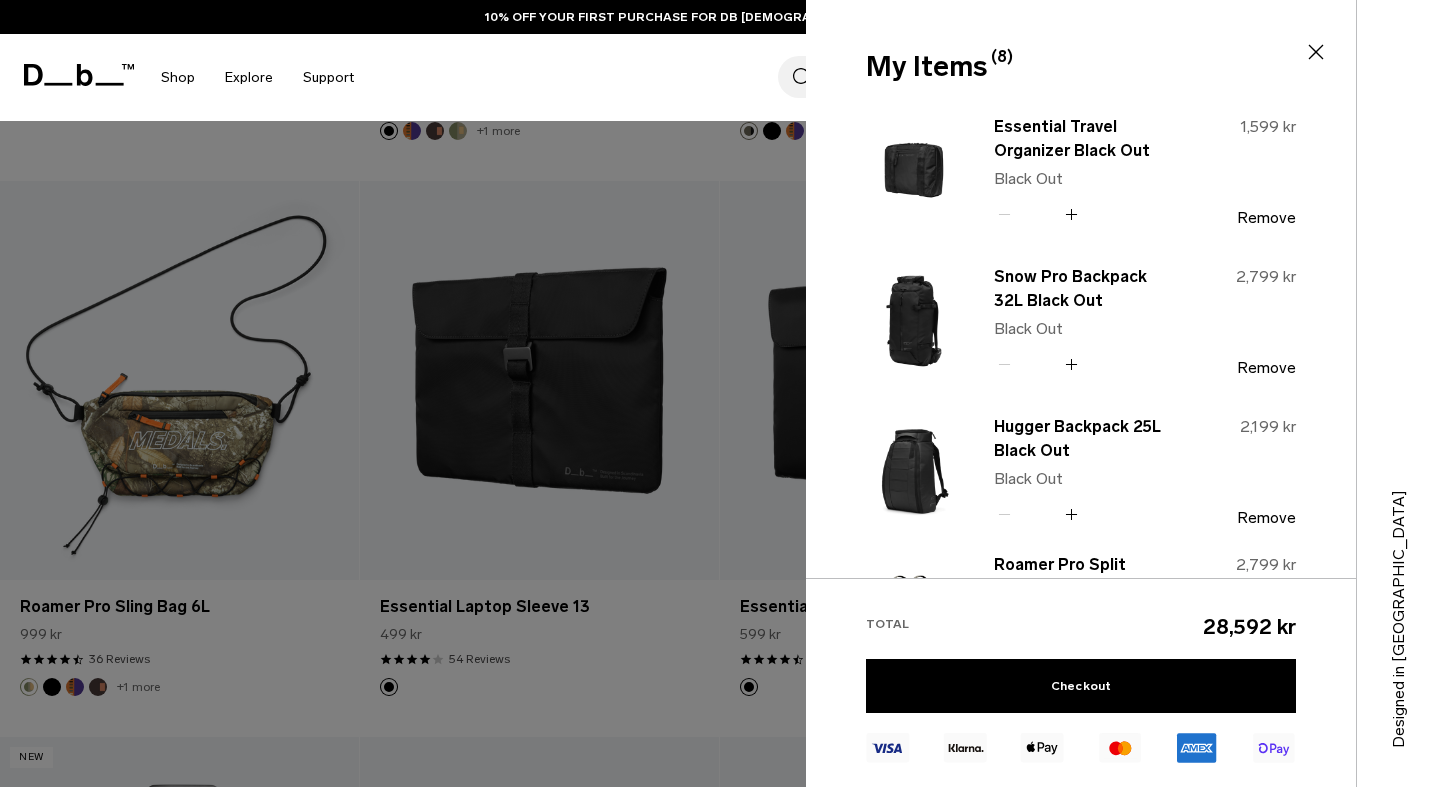 click 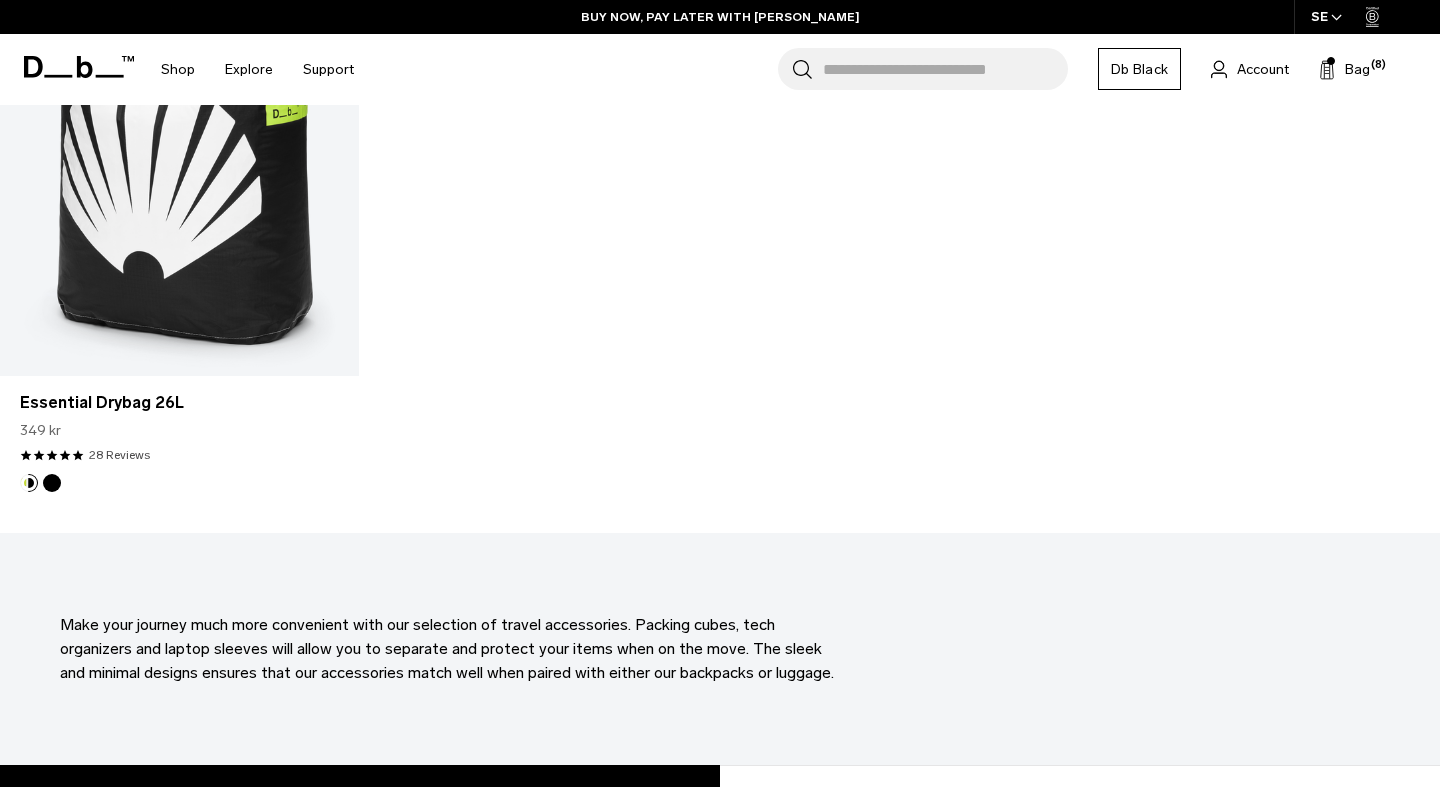 scroll, scrollTop: 4750, scrollLeft: 0, axis: vertical 